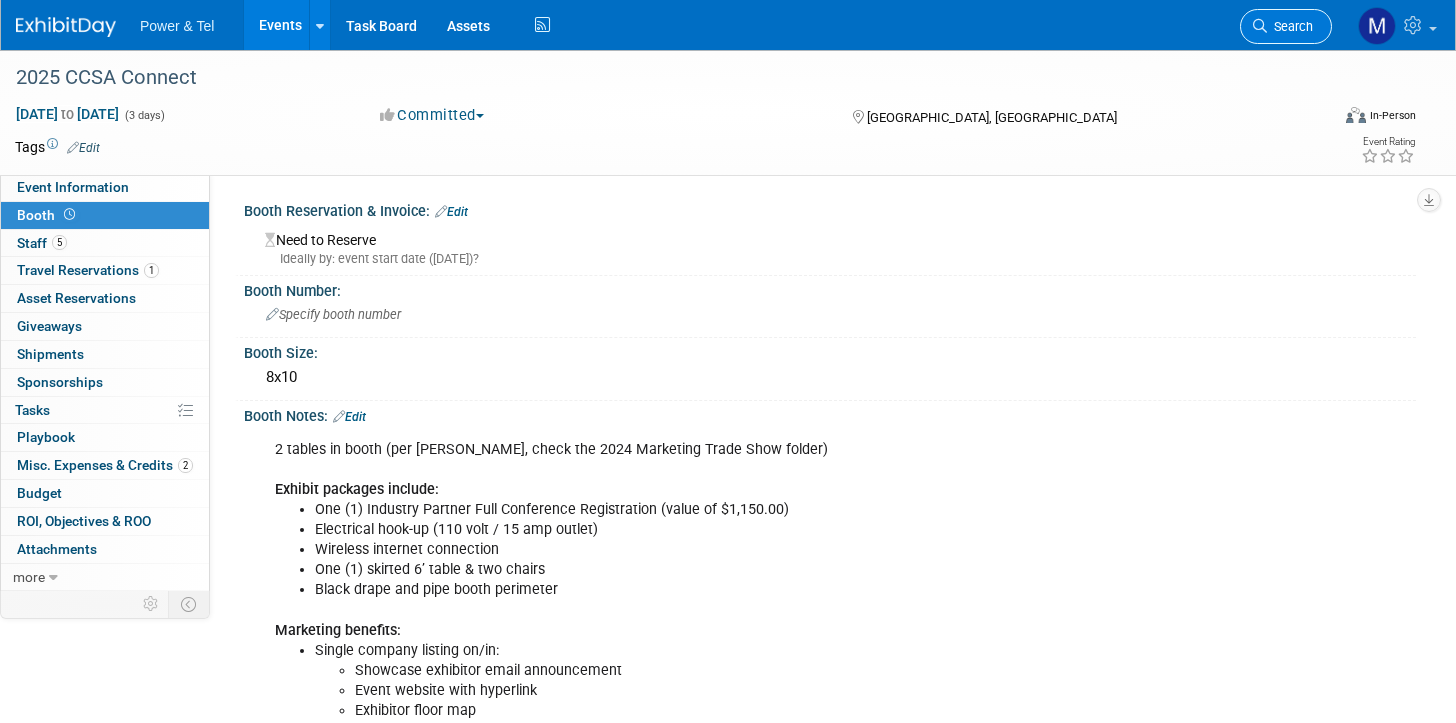 scroll, scrollTop: 0, scrollLeft: 0, axis: both 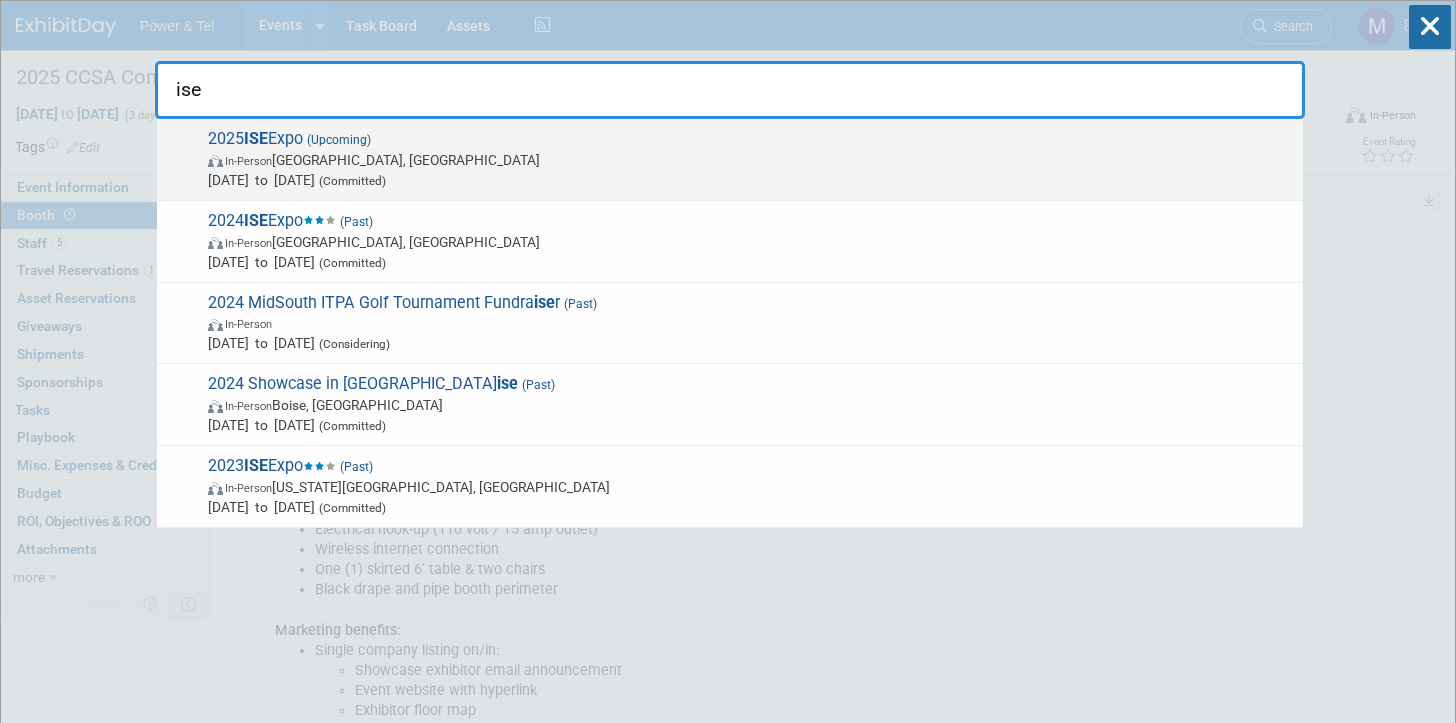 type on "ise" 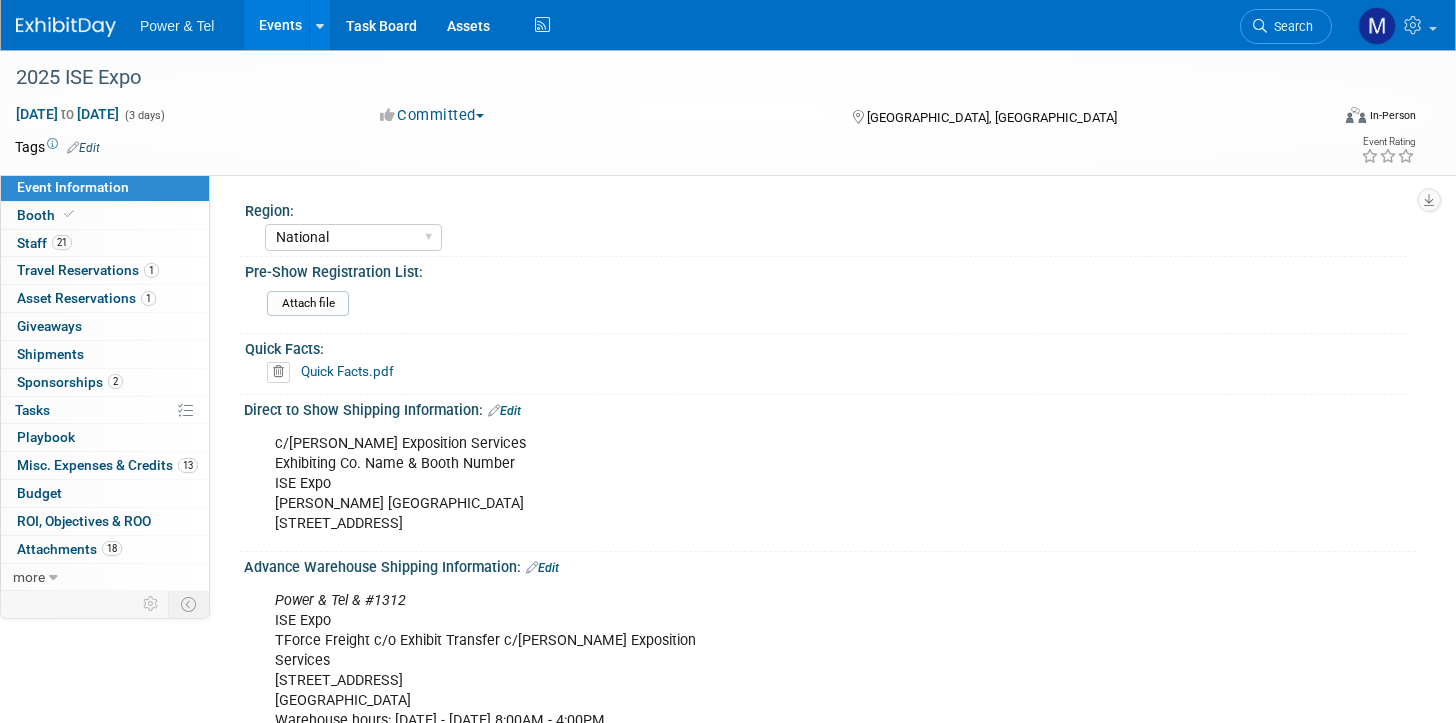 select on "National" 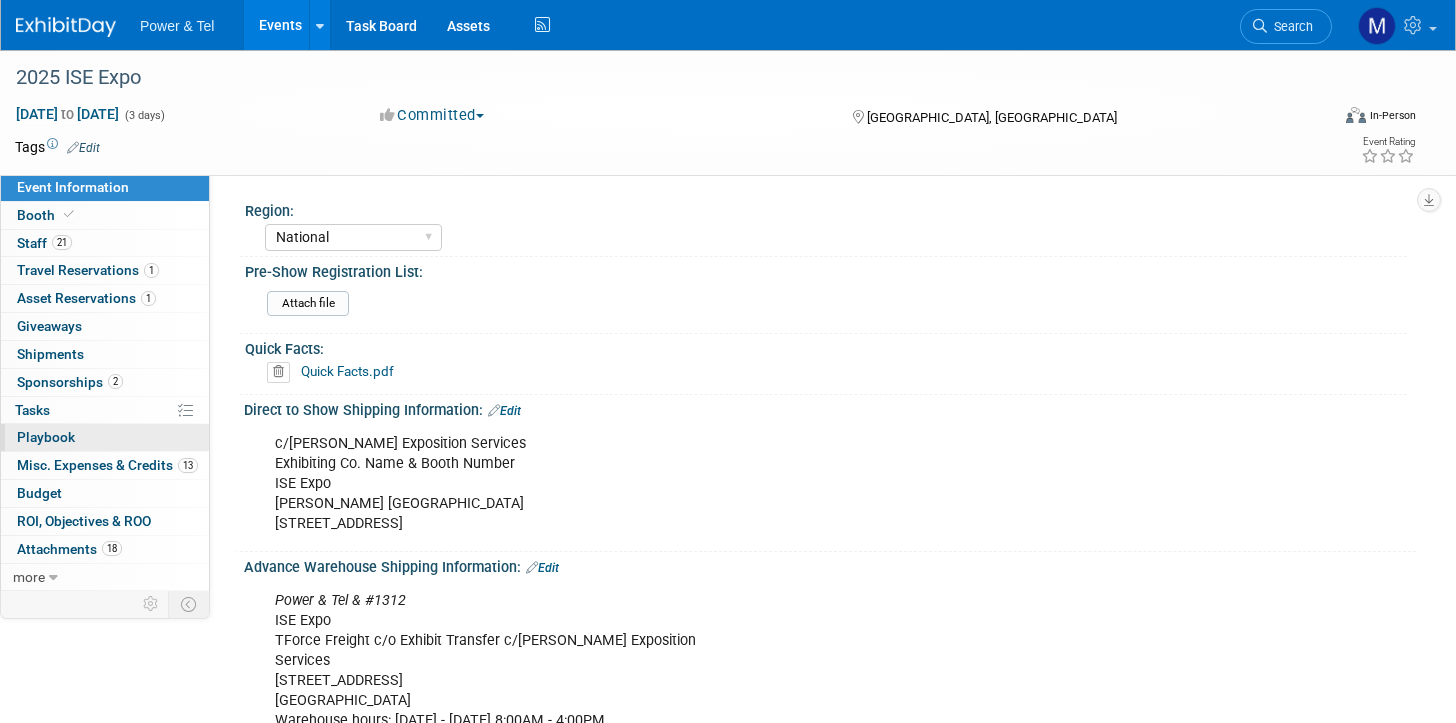 scroll, scrollTop: 0, scrollLeft: 0, axis: both 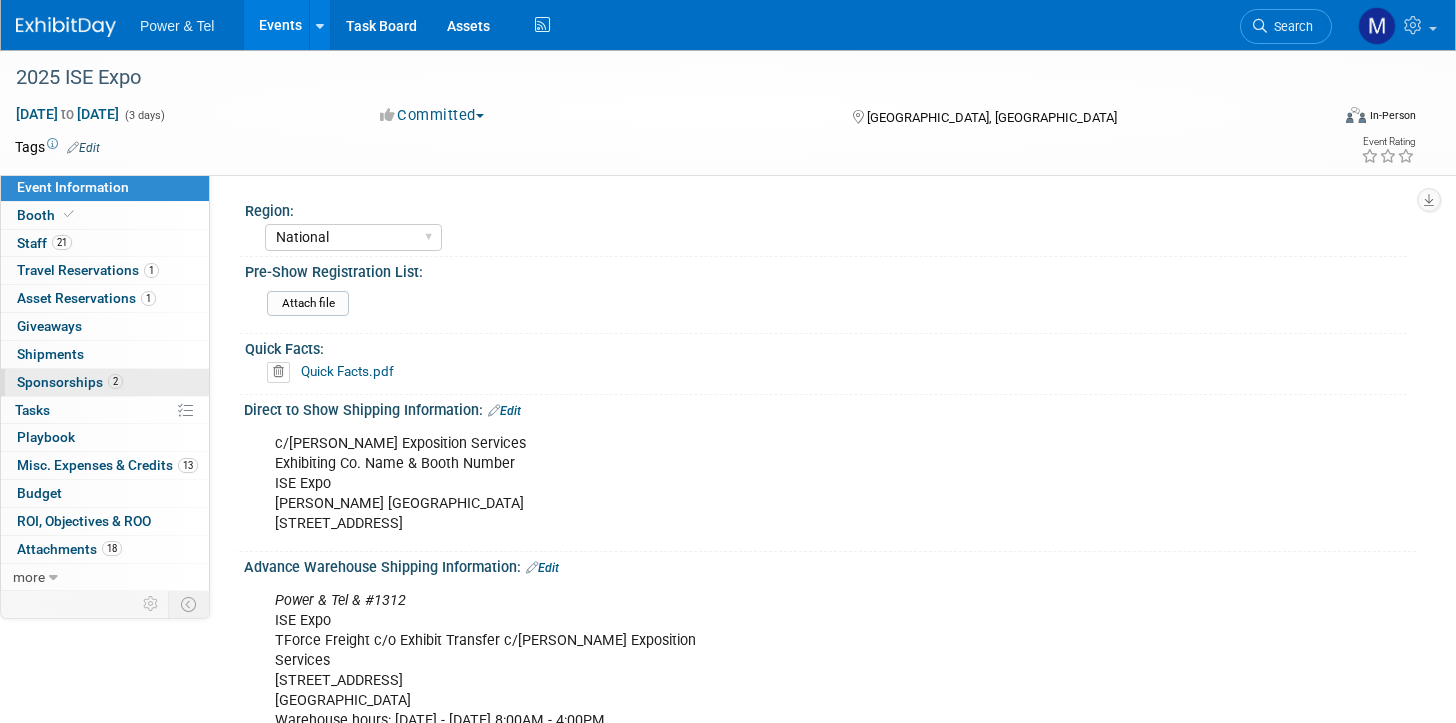 click on "2
Sponsorships 2" at bounding box center [105, 382] 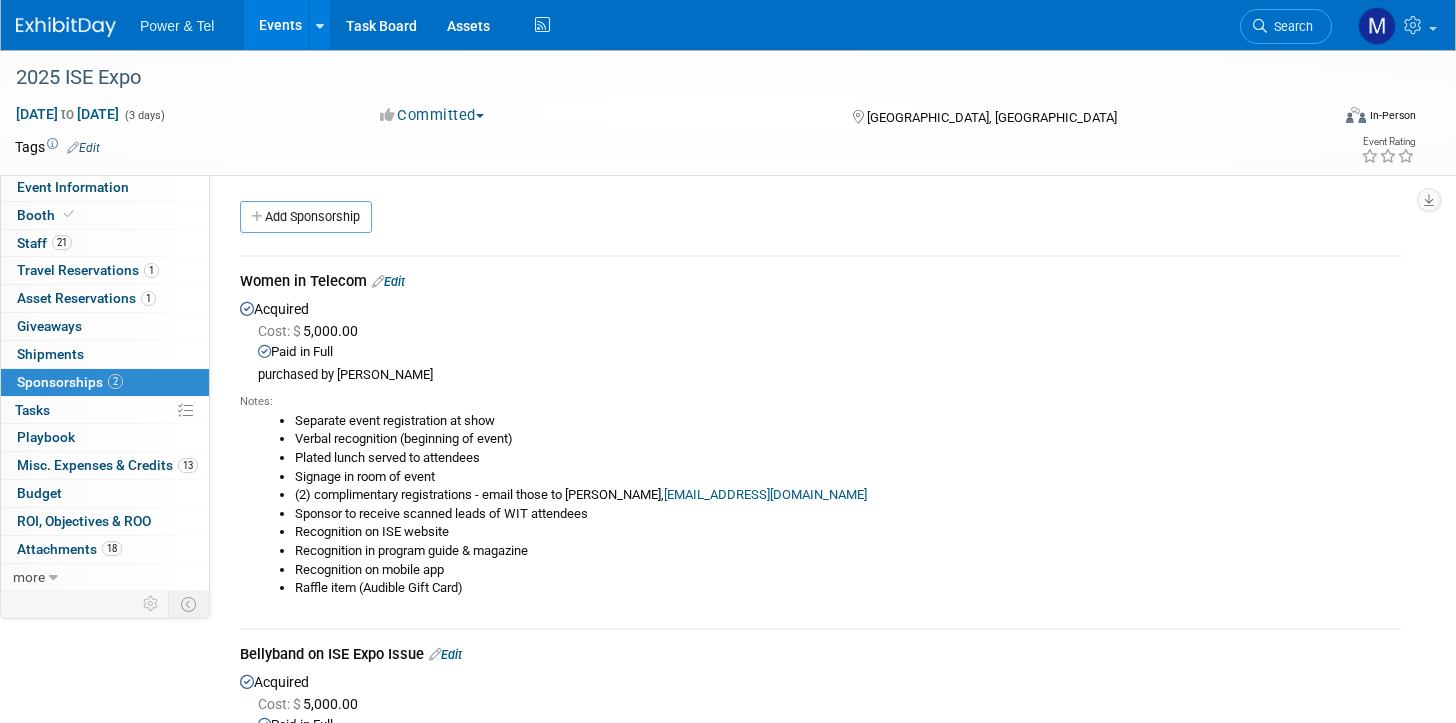 scroll, scrollTop: 300, scrollLeft: 0, axis: vertical 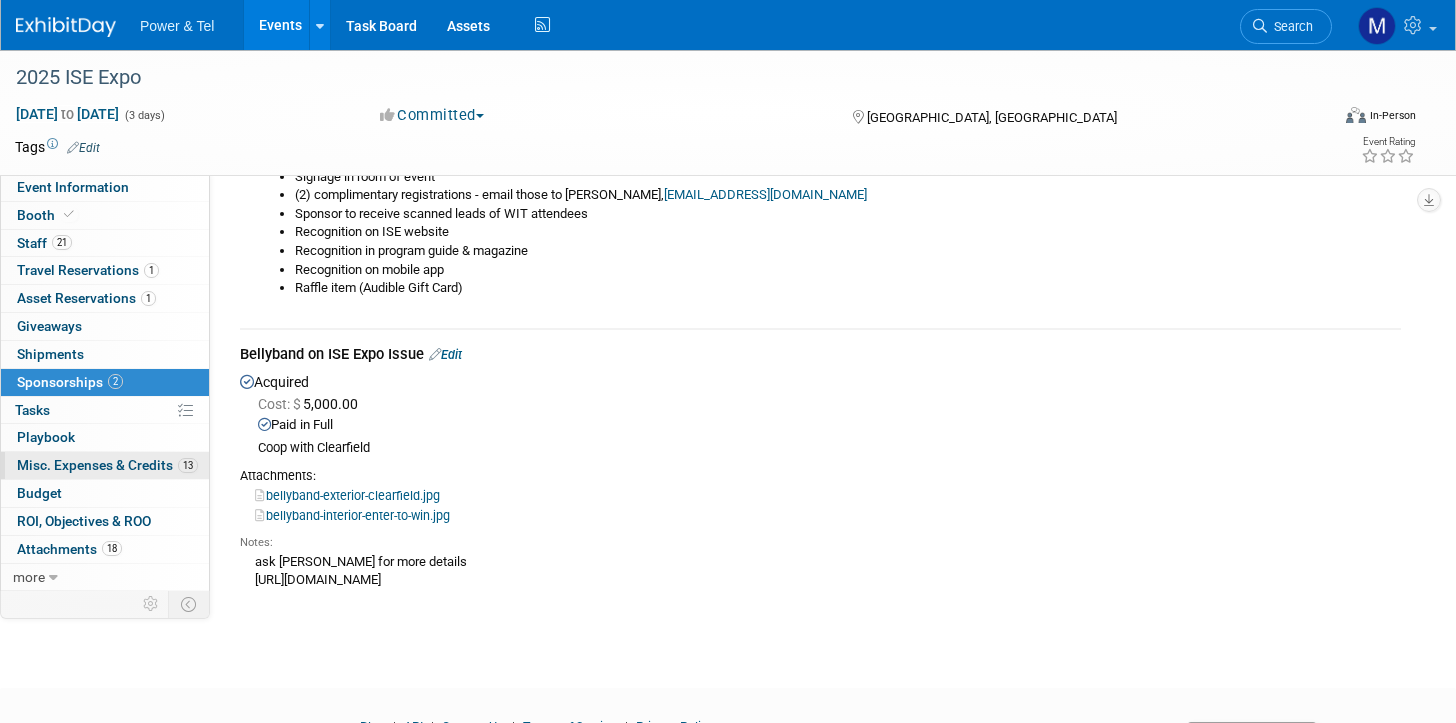 click on "Misc. Expenses & Credits 13" at bounding box center [107, 465] 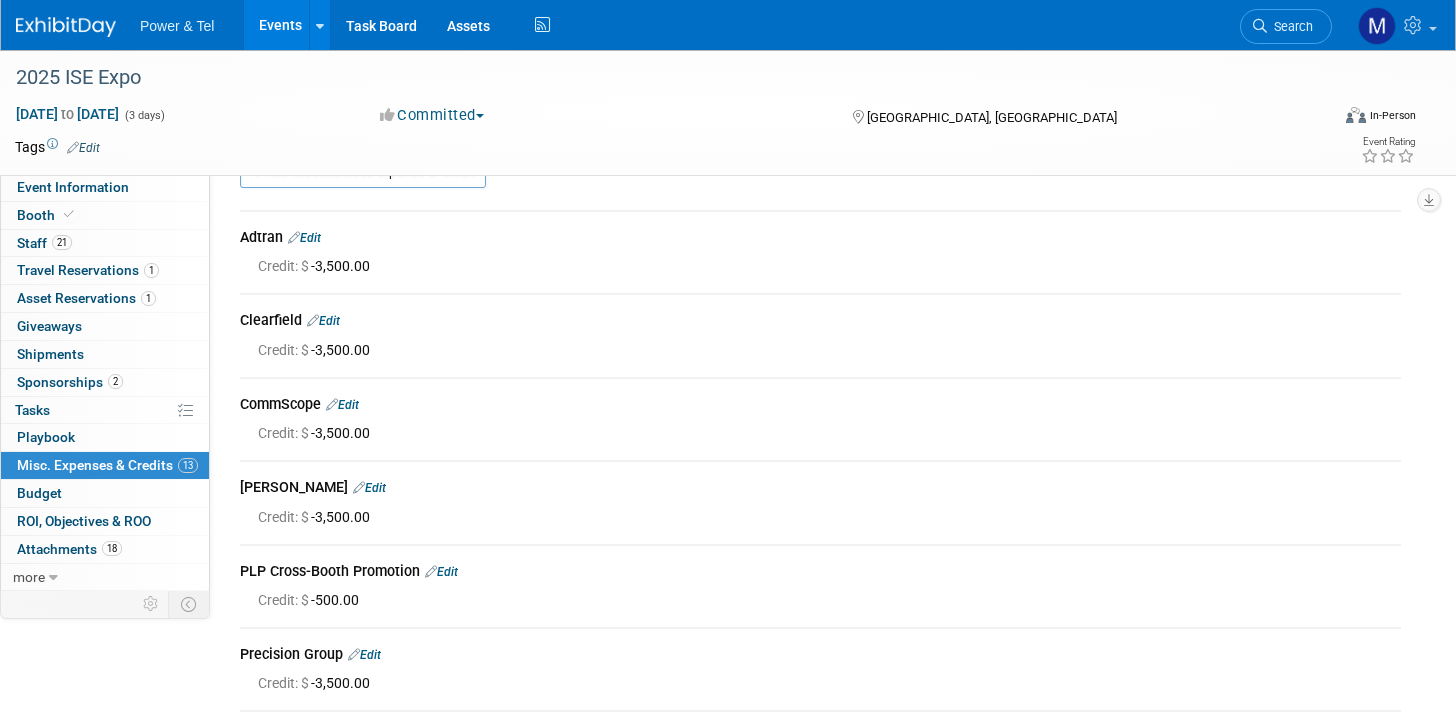 scroll, scrollTop: 0, scrollLeft: 0, axis: both 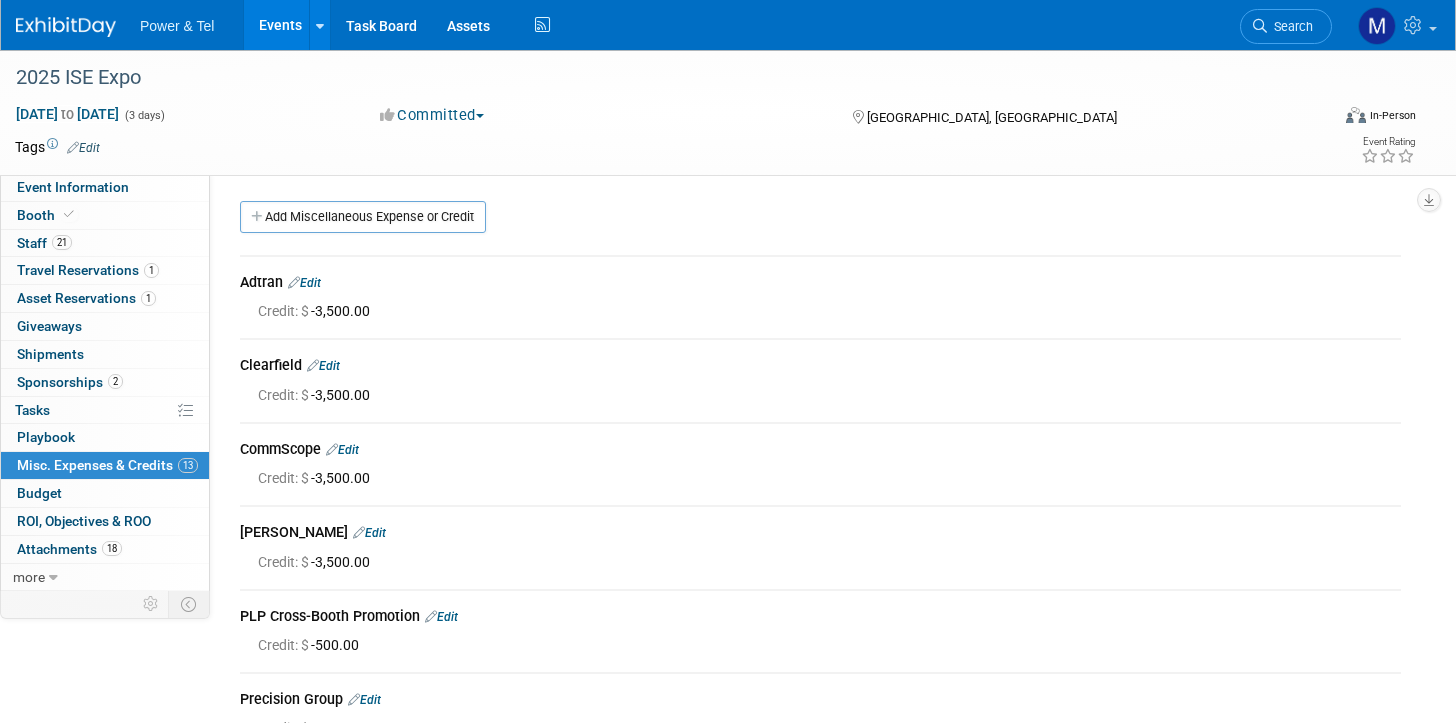 drag, startPoint x: 1346, startPoint y: 399, endPoint x: 1308, endPoint y: 409, distance: 39.293766 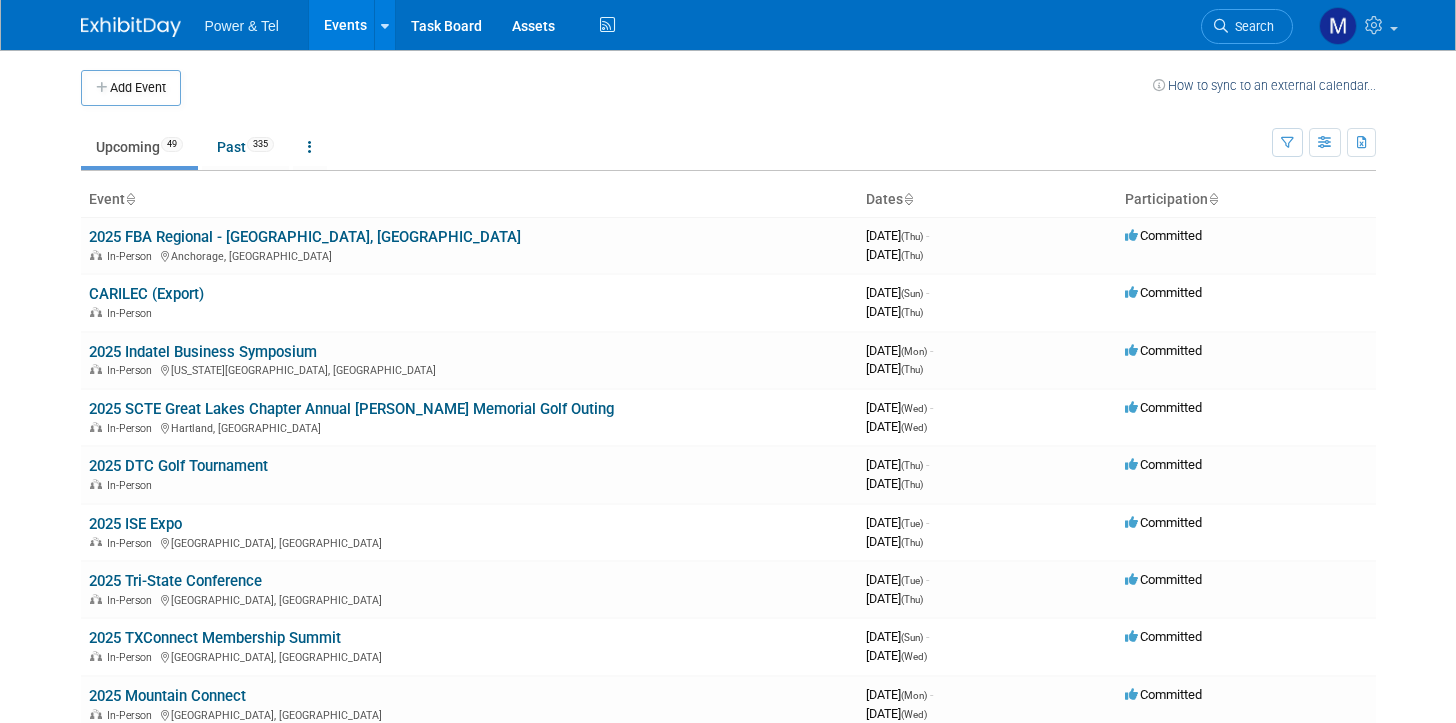 scroll, scrollTop: 0, scrollLeft: 0, axis: both 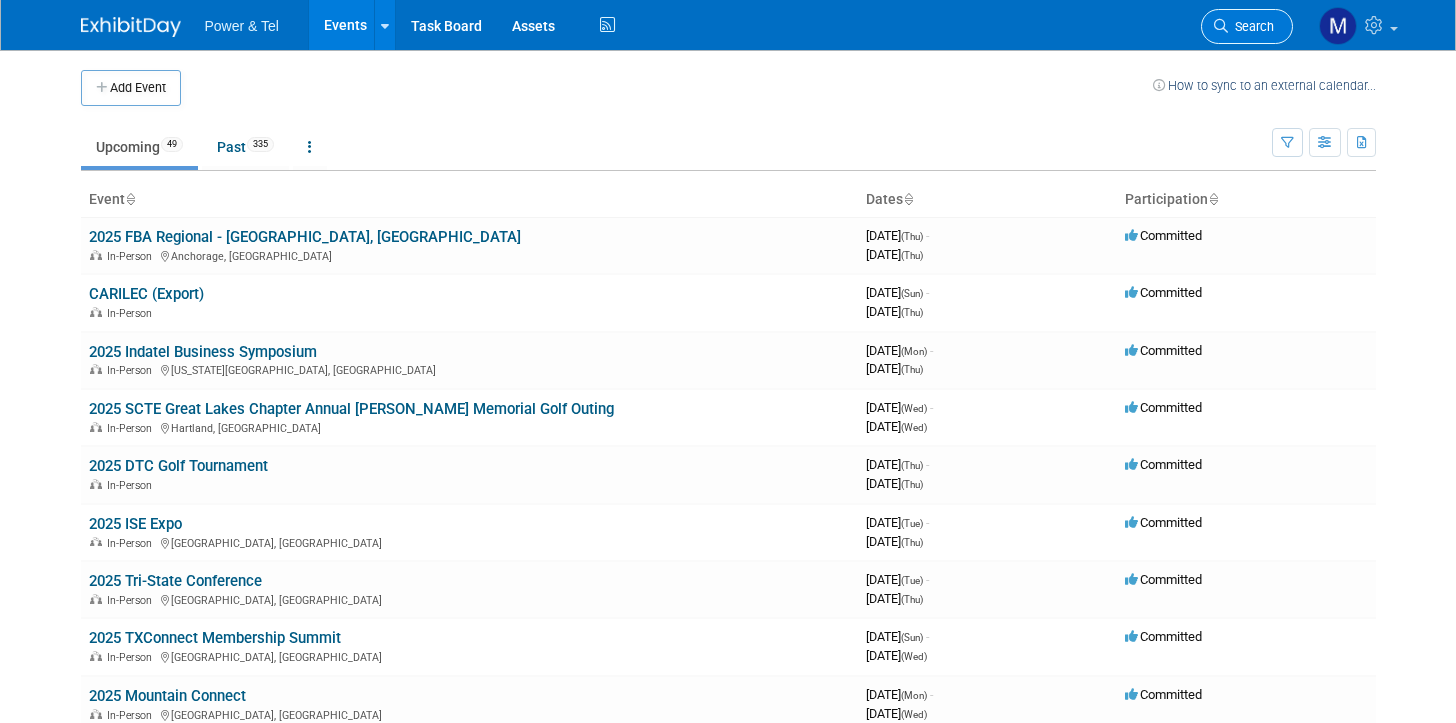 click on "Search" at bounding box center [1247, 26] 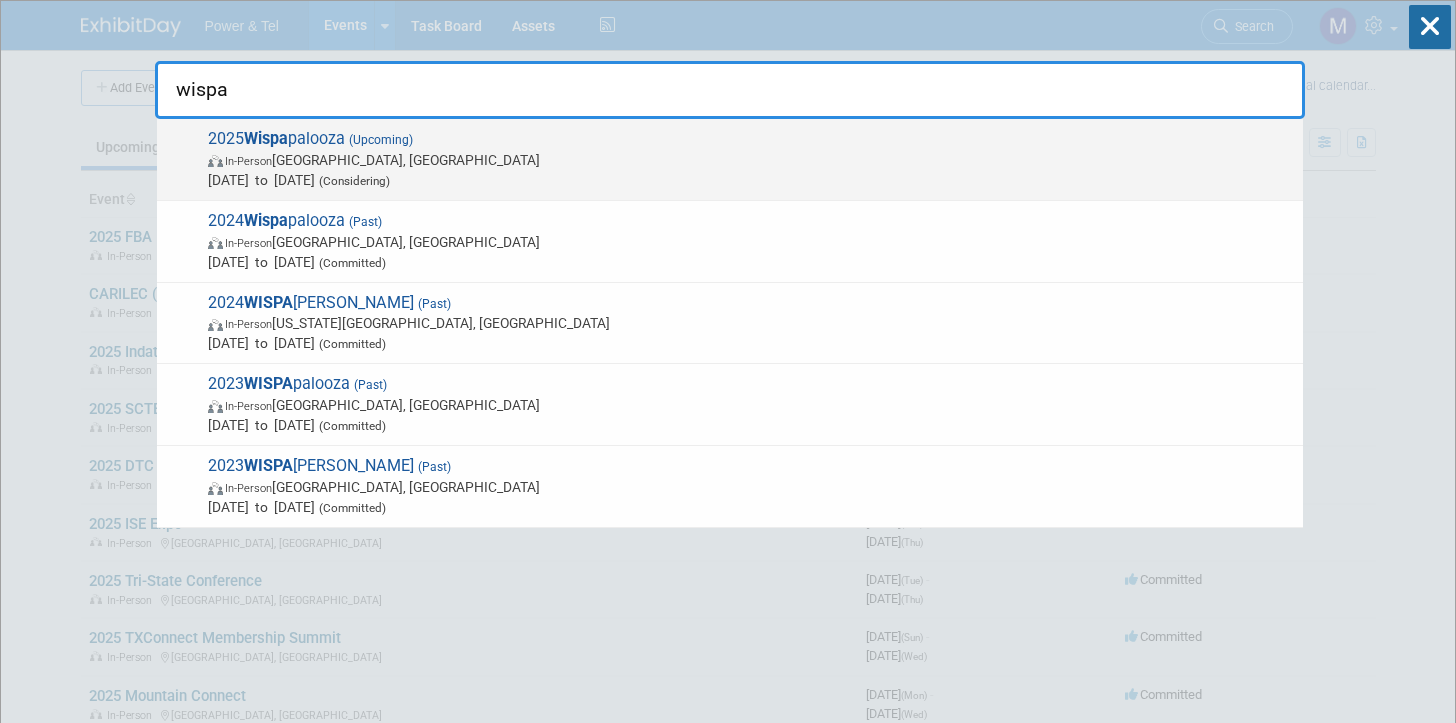 type on "wispa" 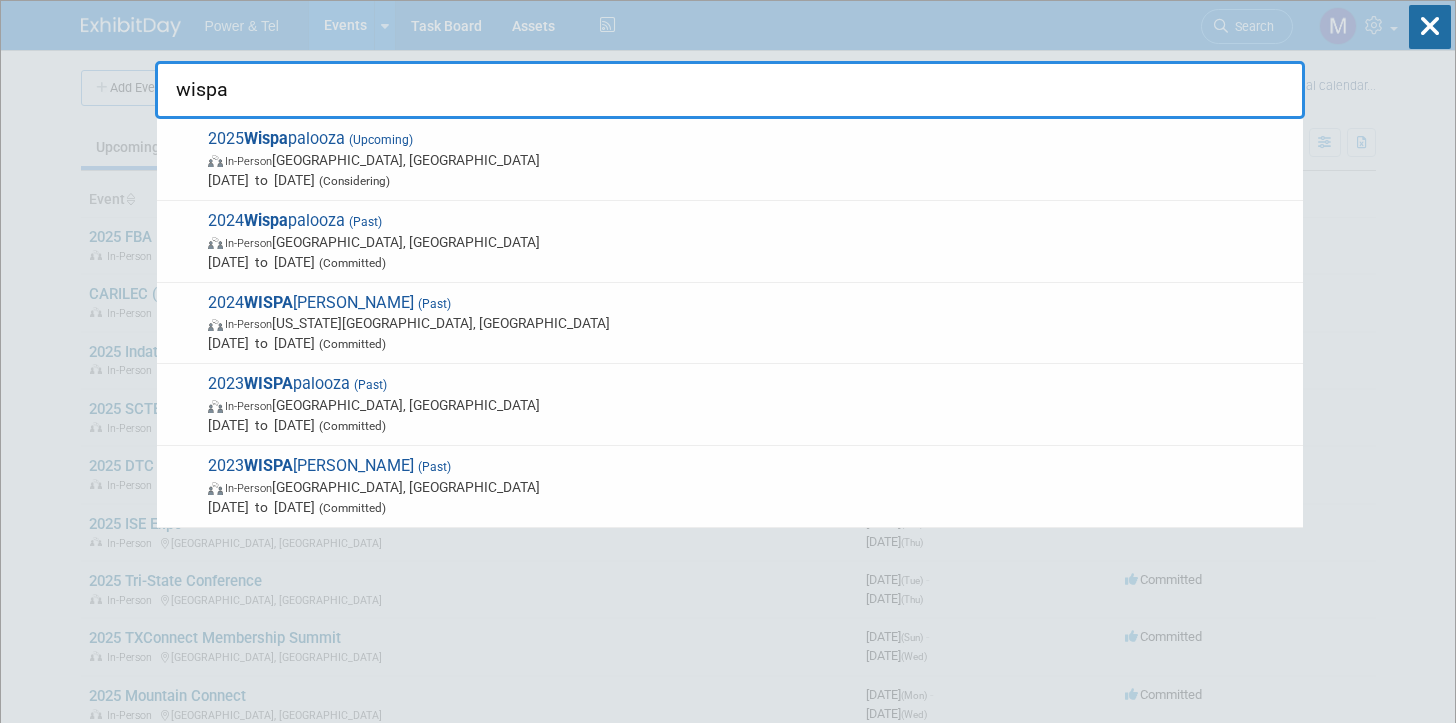 click on "In-Person     Las Vegas, NV" at bounding box center [750, 160] 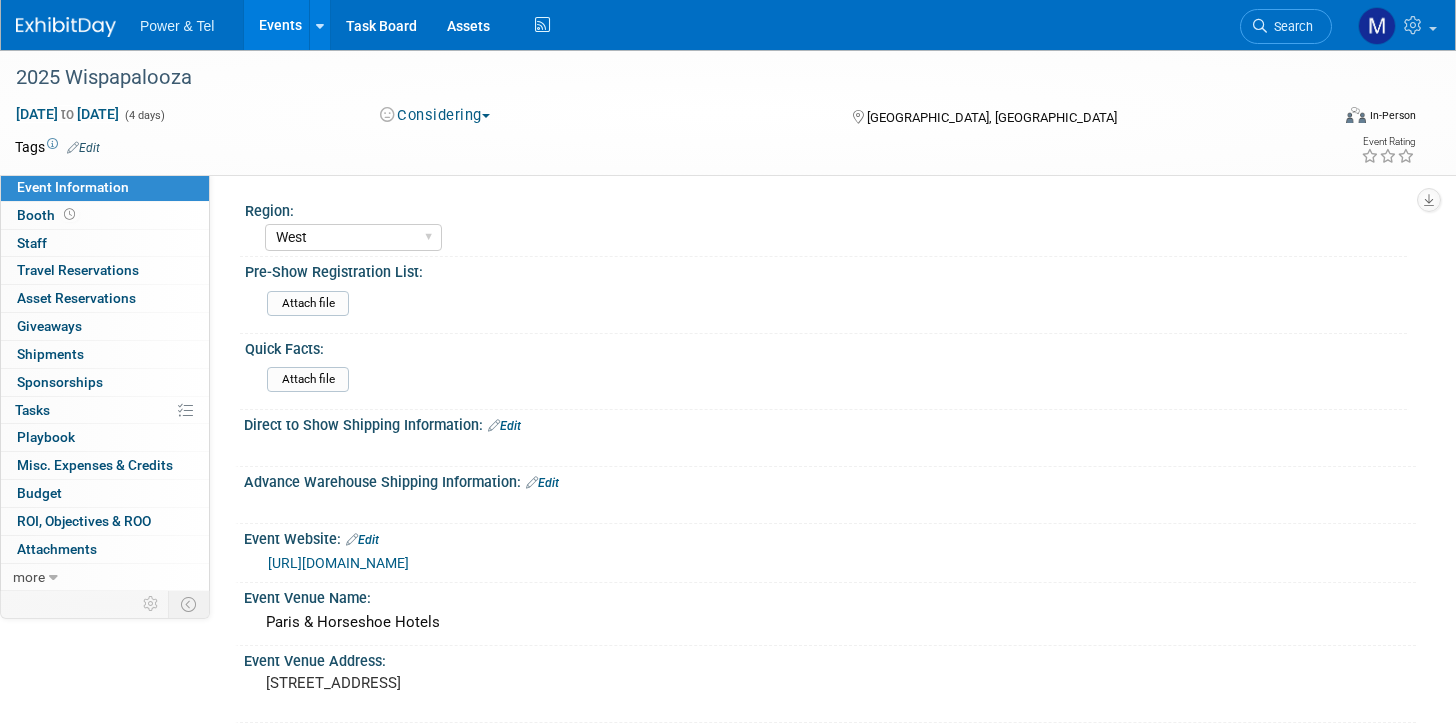 select on "West" 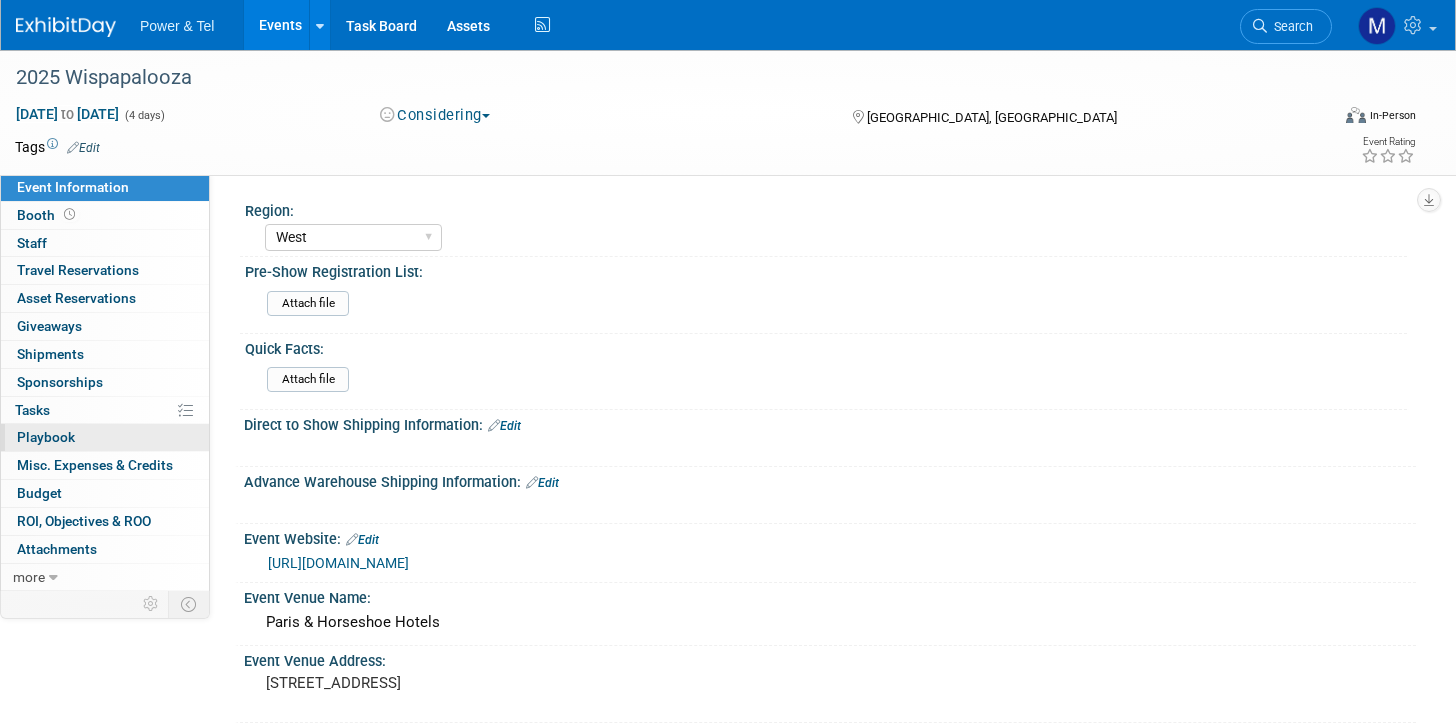 scroll, scrollTop: 0, scrollLeft: 0, axis: both 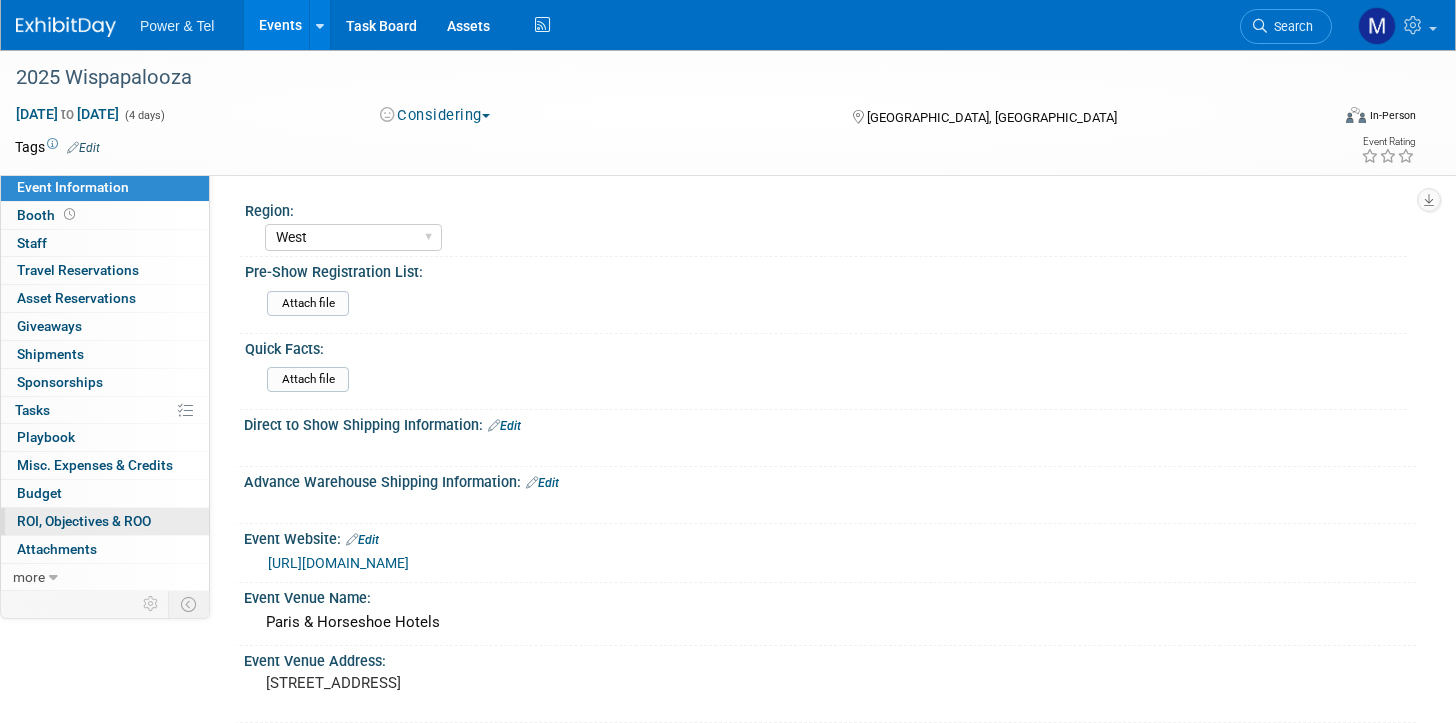 click on "ROI, Objectives & ROO 0" at bounding box center (84, 521) 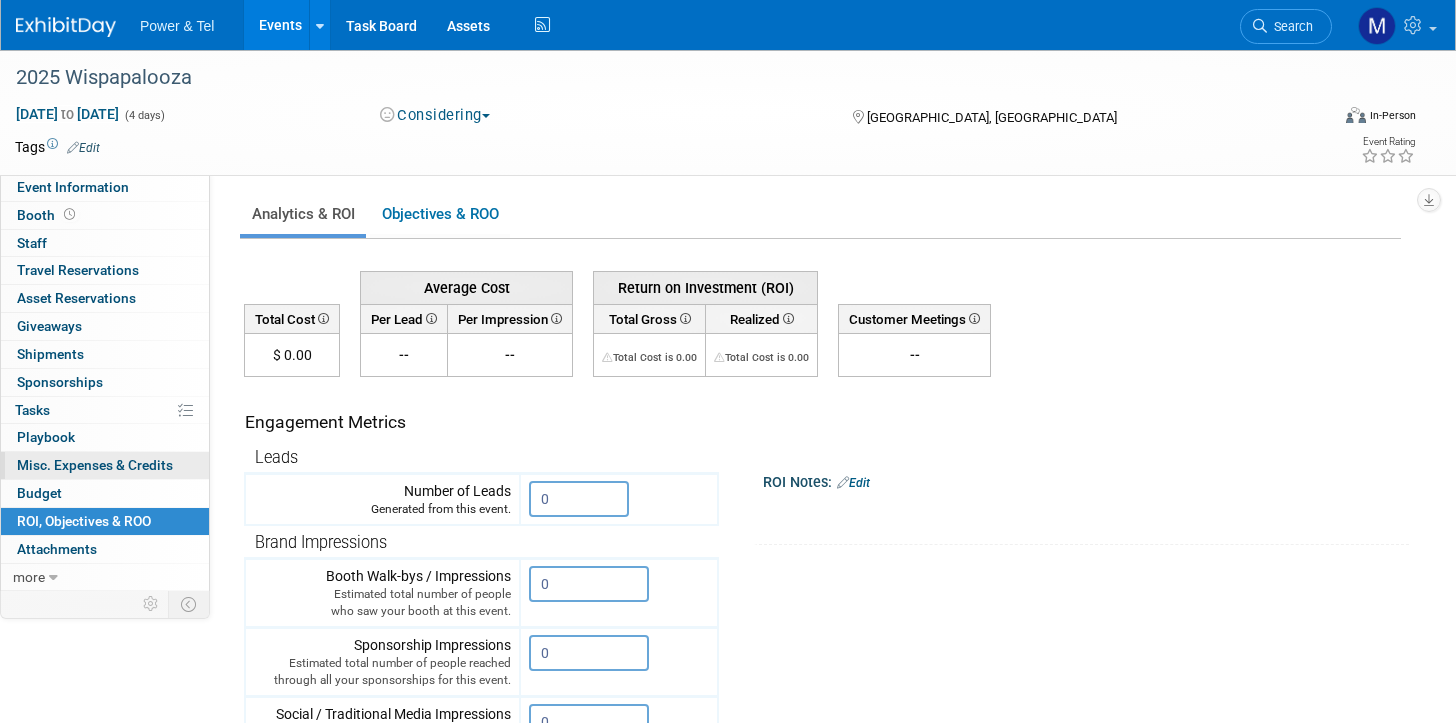 click on "0
Misc. Expenses & Credits 0" at bounding box center (105, 465) 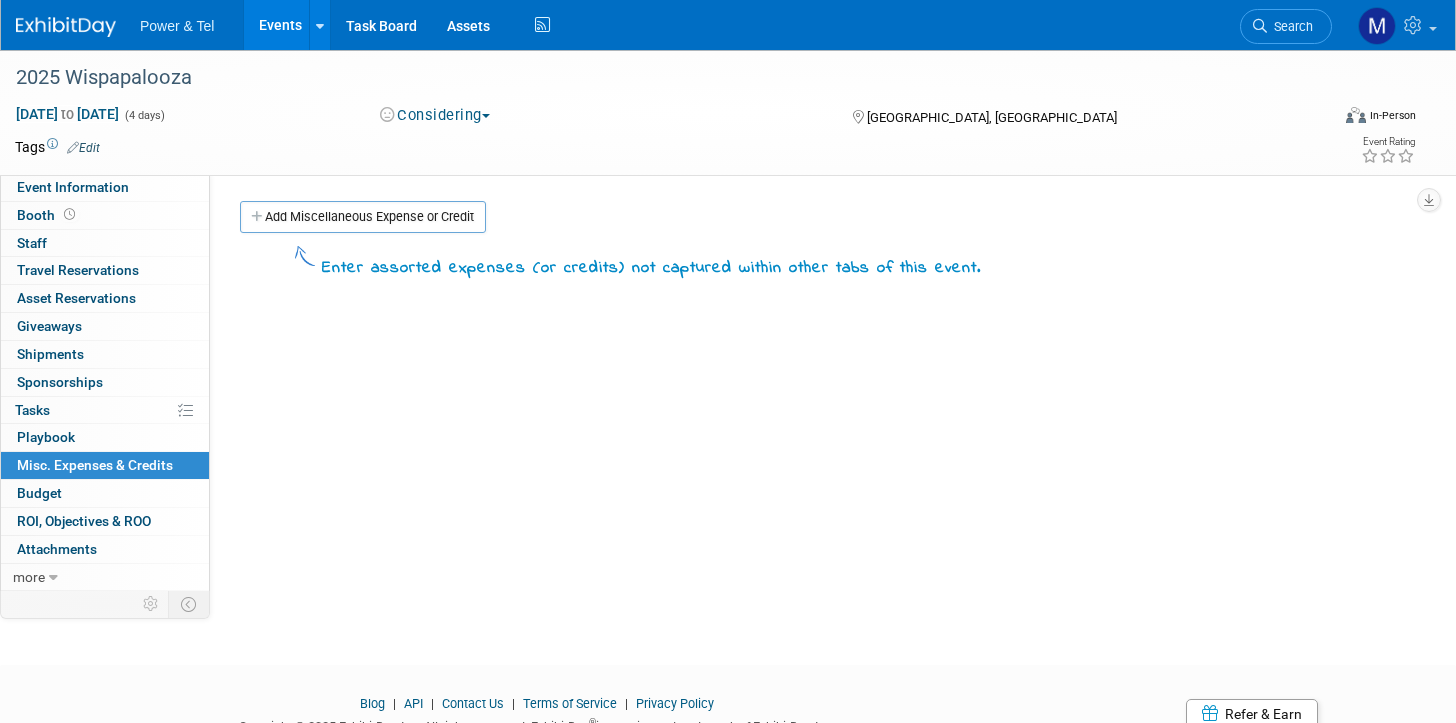 click on "Oct 13, 2025  to  Oct 16, 2025
(4 days)
Oct 13, 2025 to Oct 16, 2025
Considering
Committed
Considering
Not Going
Las Vegas, NV
Virtual
In-Person
Hybrid
<img src="https://www.exhibitday.com/Images/Format-Virtual.png" style="width: 22px; height: 18px; margin-top: 2px; margin-bottom: 2px; margin-left: 2px; filter: Grayscale(70%); opacity: 0.9;" />   Virtual
<img src="https://www.exhibitday.com/Images/Format-InPerson.png" style="width: 22px; height: 18px; margin-top: 2px; margin-bottom: 2px; margin-left: 2px; filter: Grayscale(70%); opacity: 0.9;" />   In-Person
<img src="https://www.exhibitday.com/Images/Format-Hybrid.png" style="width: 22px; height: 18px; margin-top: 2px; margin-bottom: 2px; margin-left: 2px; filter: Grayscale(70%); opacity: 0.9;" />   Hybrid" at bounding box center (715, 119) 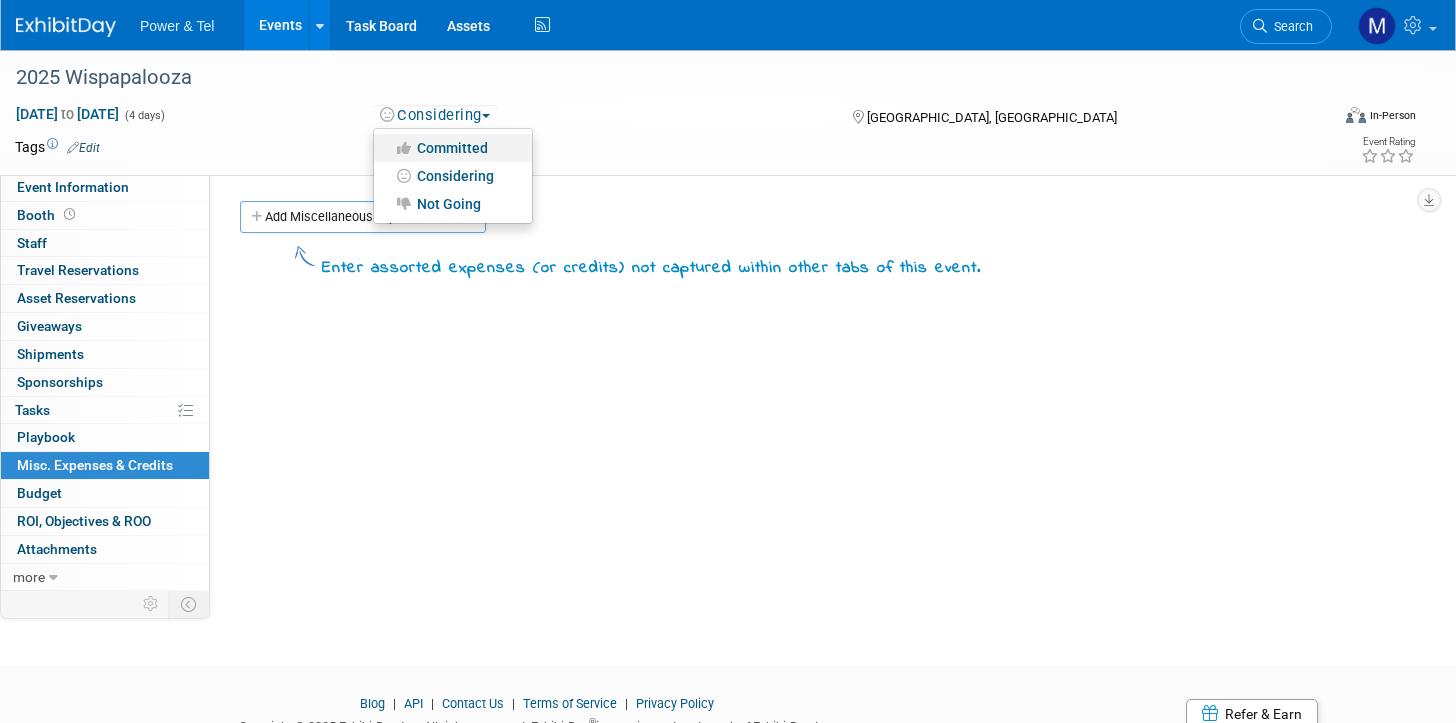 click on "Committed" at bounding box center [453, 148] 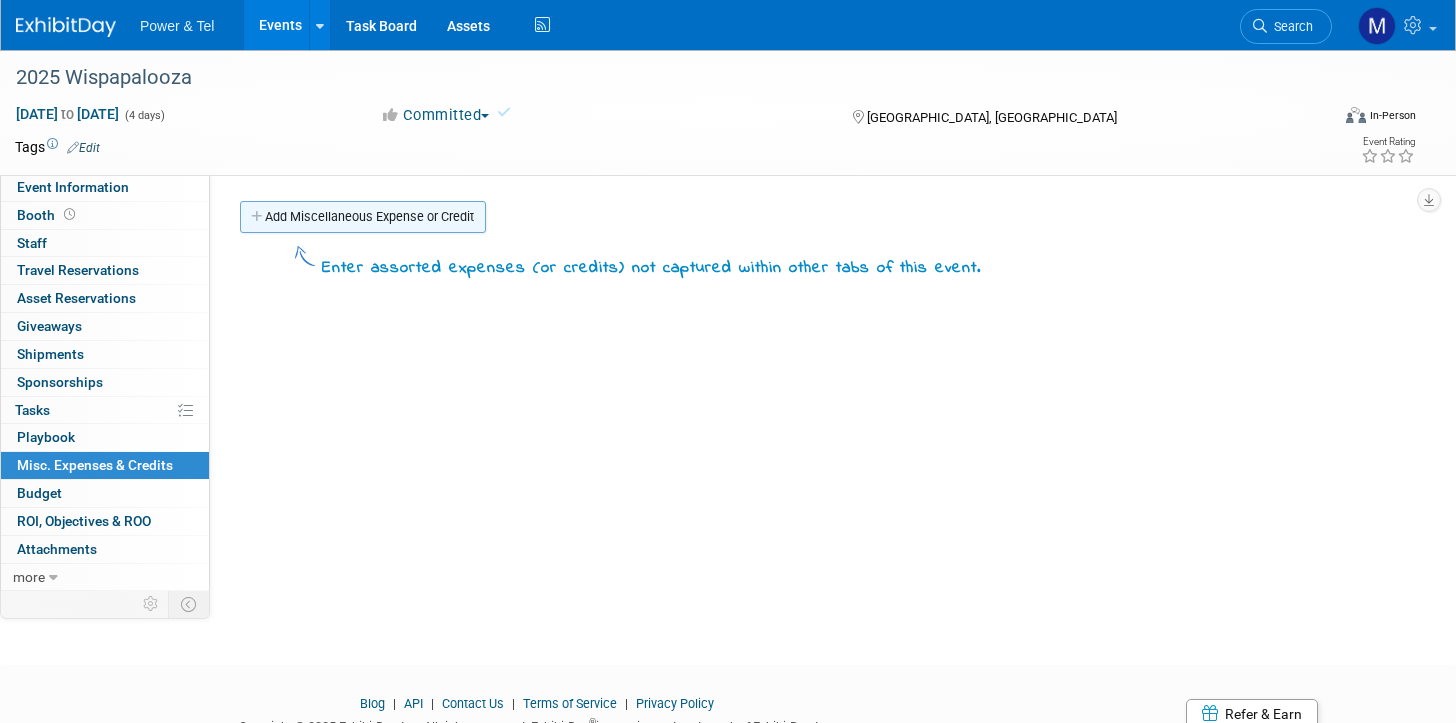 click on "Add Miscellaneous Expense or Credit" at bounding box center (363, 217) 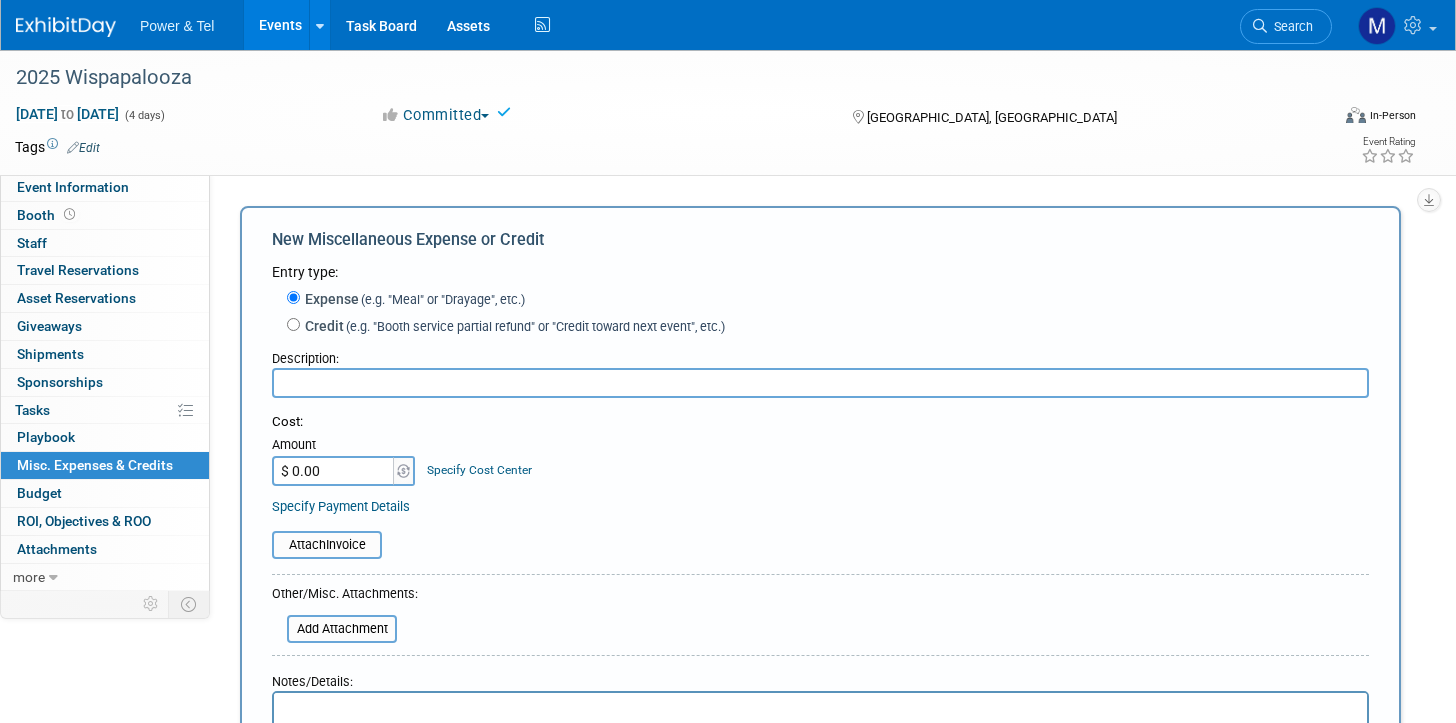 scroll, scrollTop: 0, scrollLeft: 0, axis: both 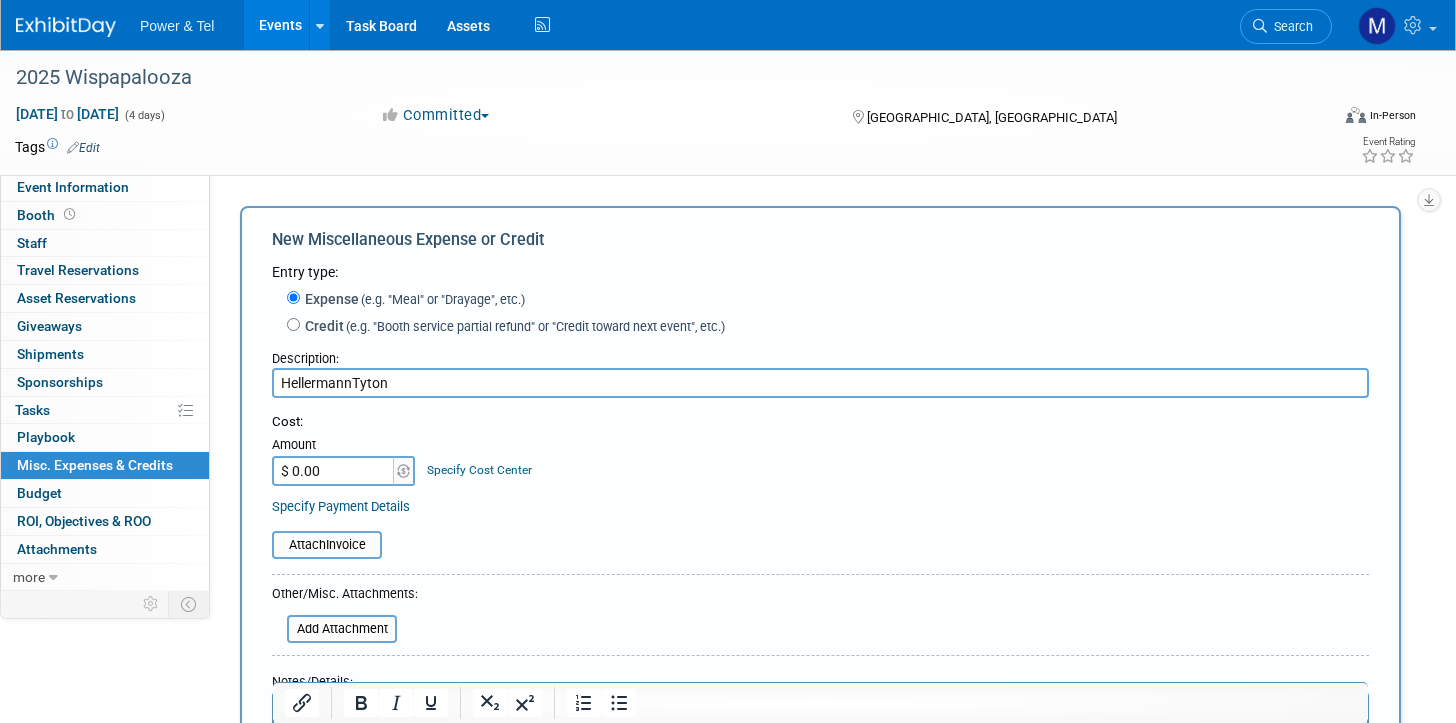 type on "HellermannTyton" 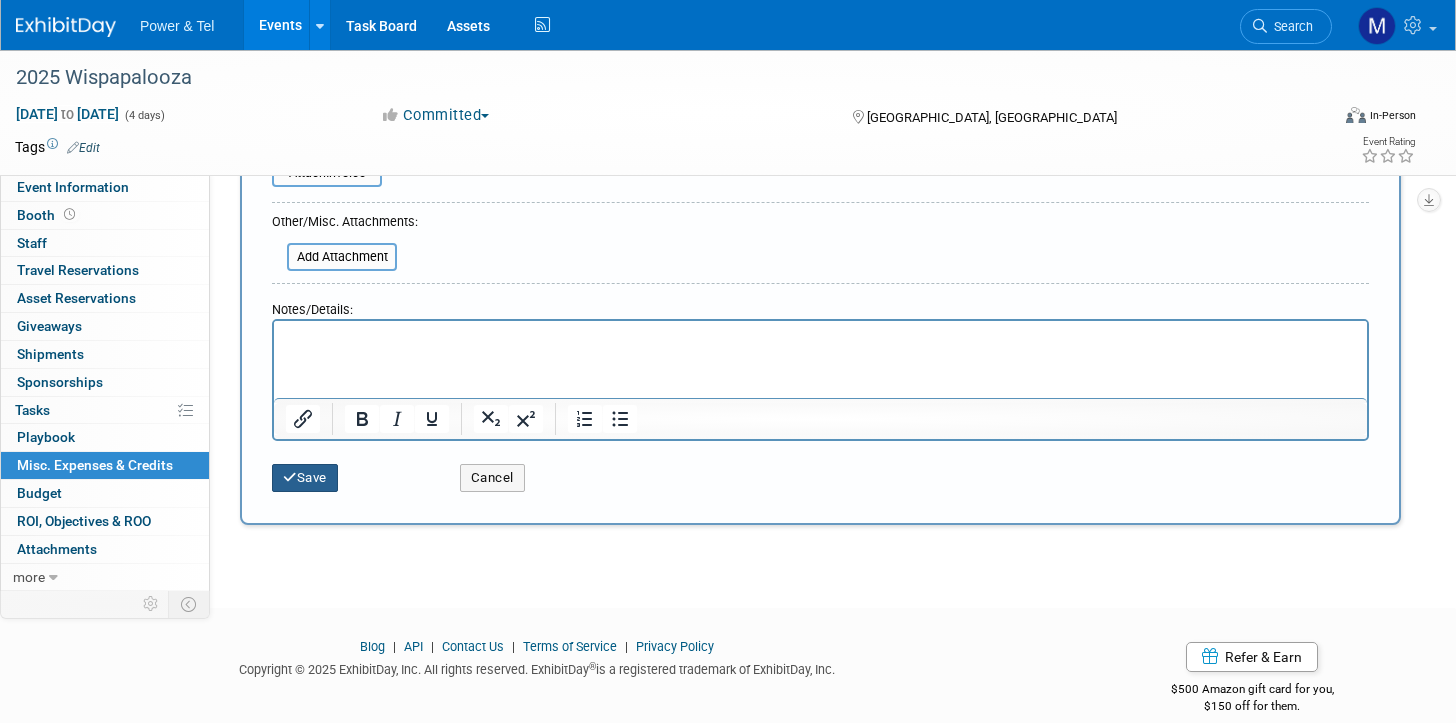 type on "$ 2,000.00" 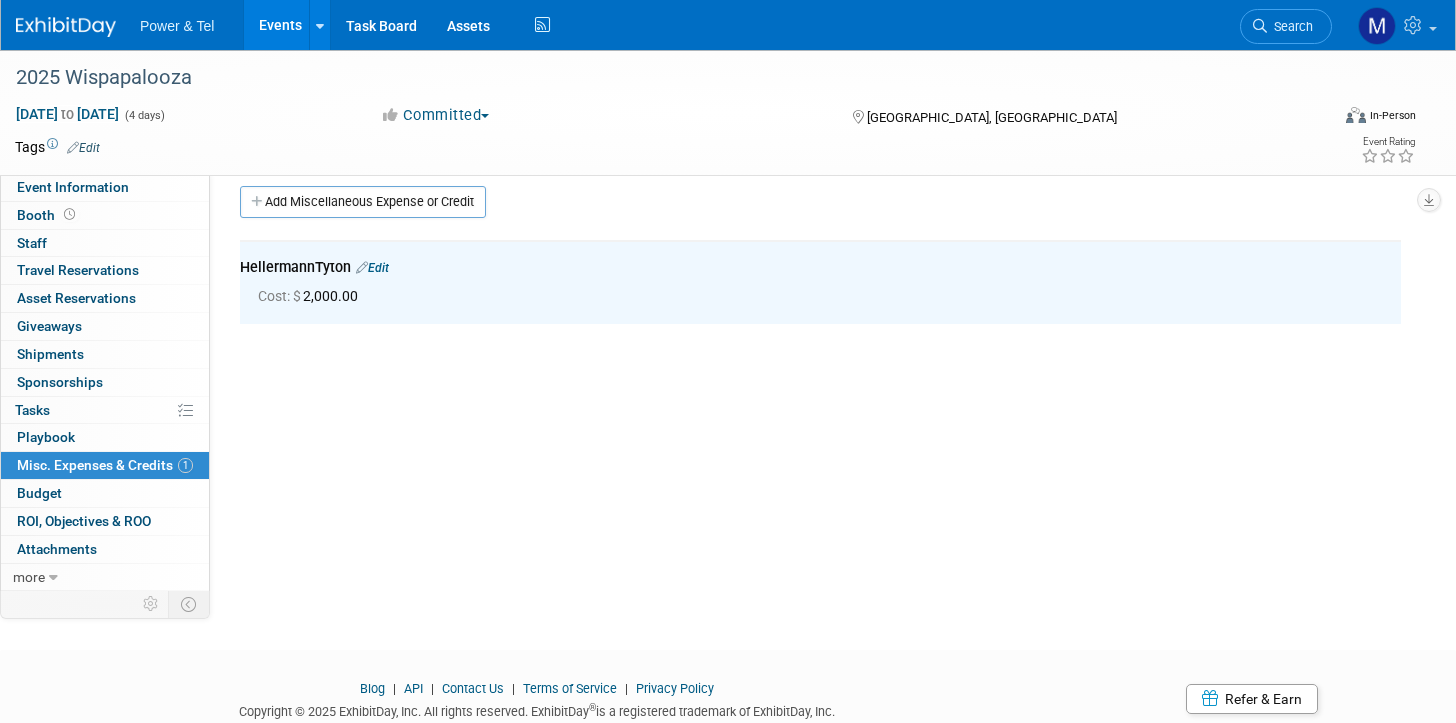 scroll, scrollTop: 0, scrollLeft: 0, axis: both 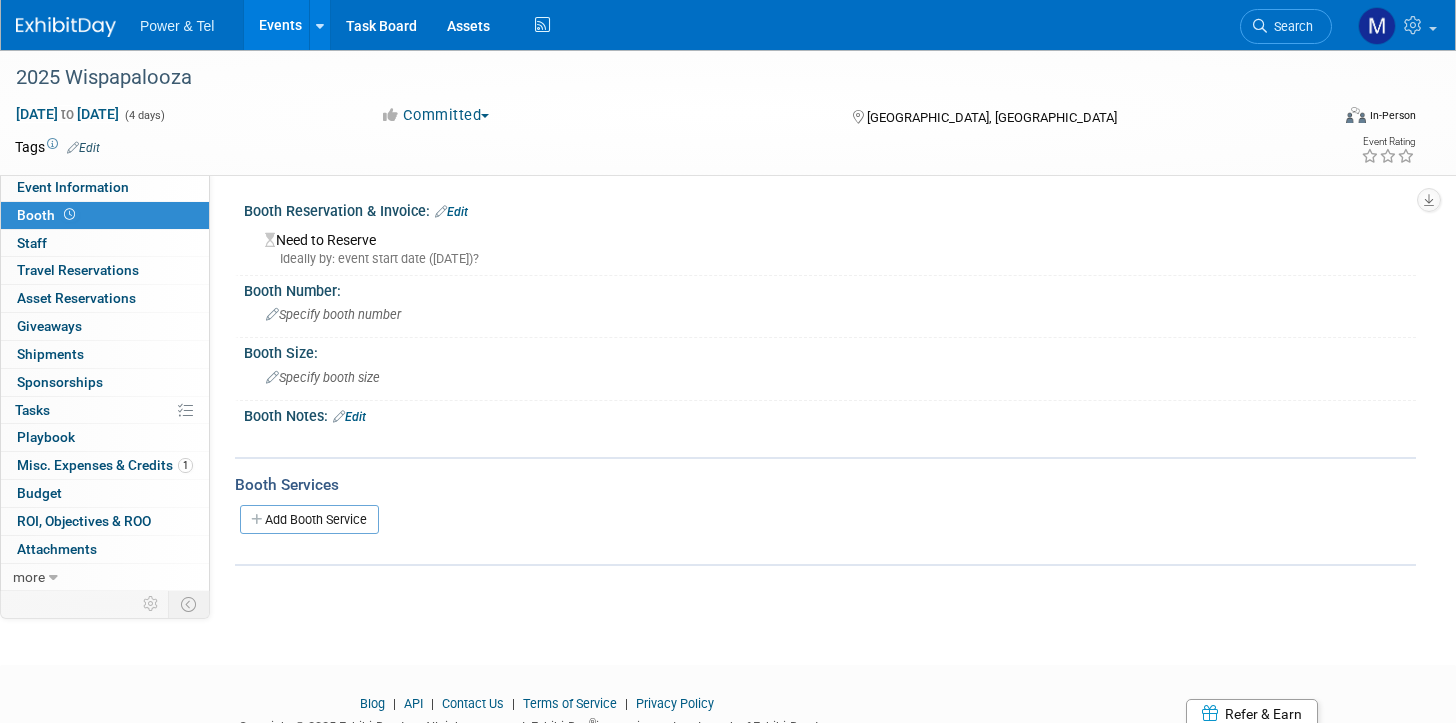 click on "Booth" at bounding box center (105, 215) 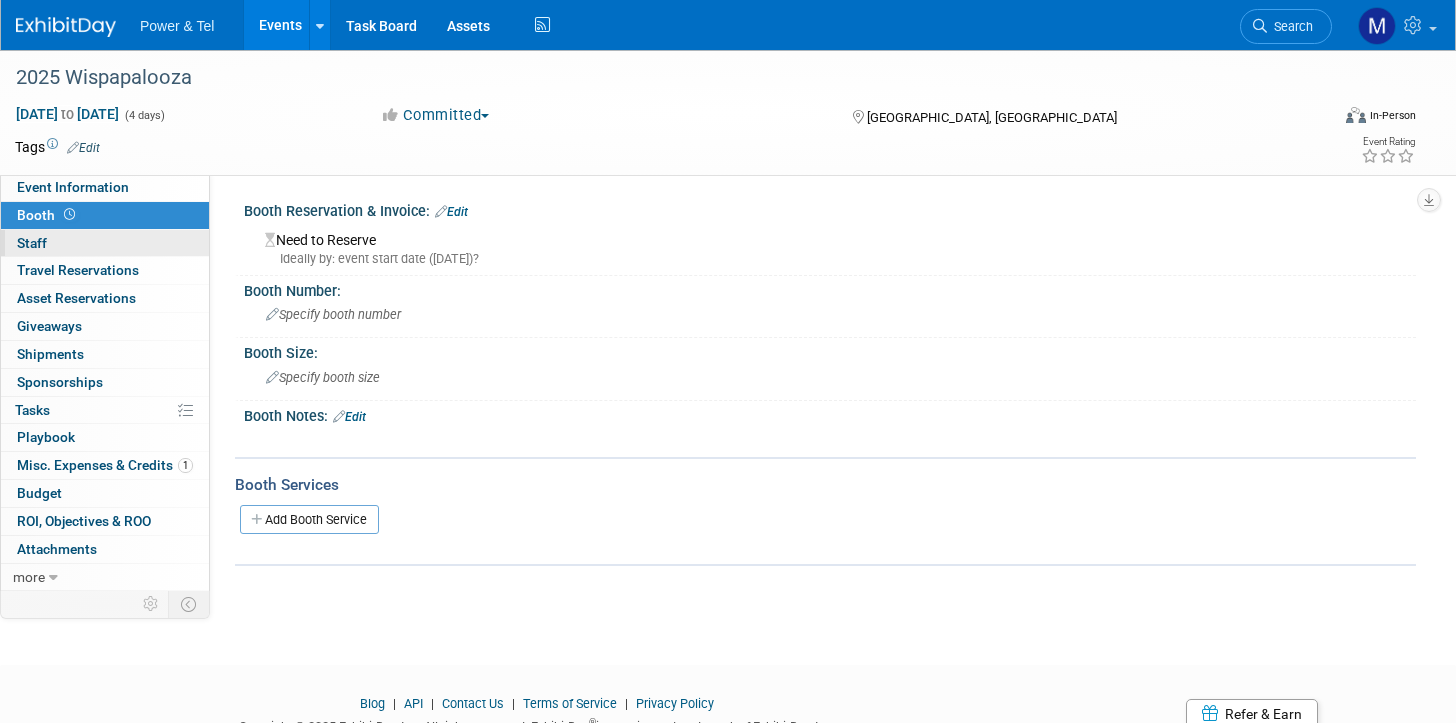 click on "0
Staff 0" at bounding box center (105, 243) 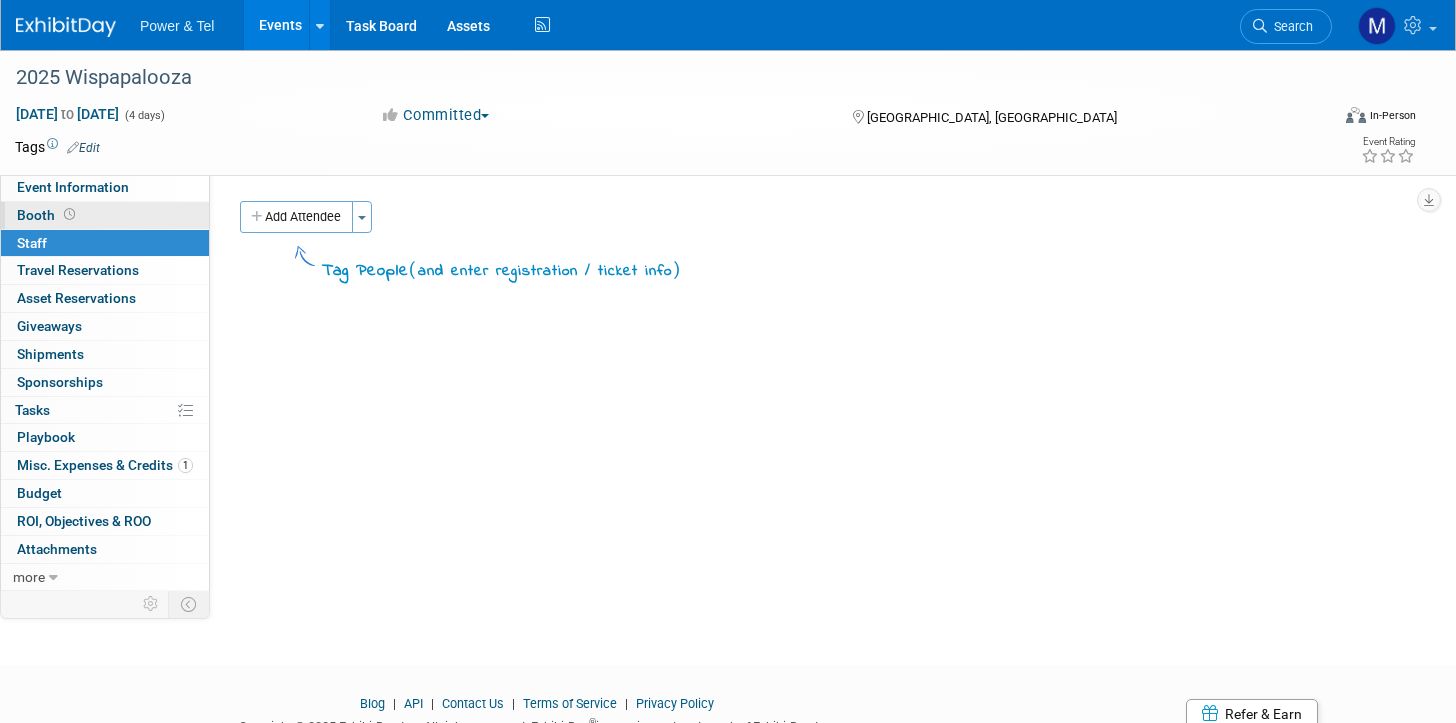 click on "Booth" at bounding box center (105, 215) 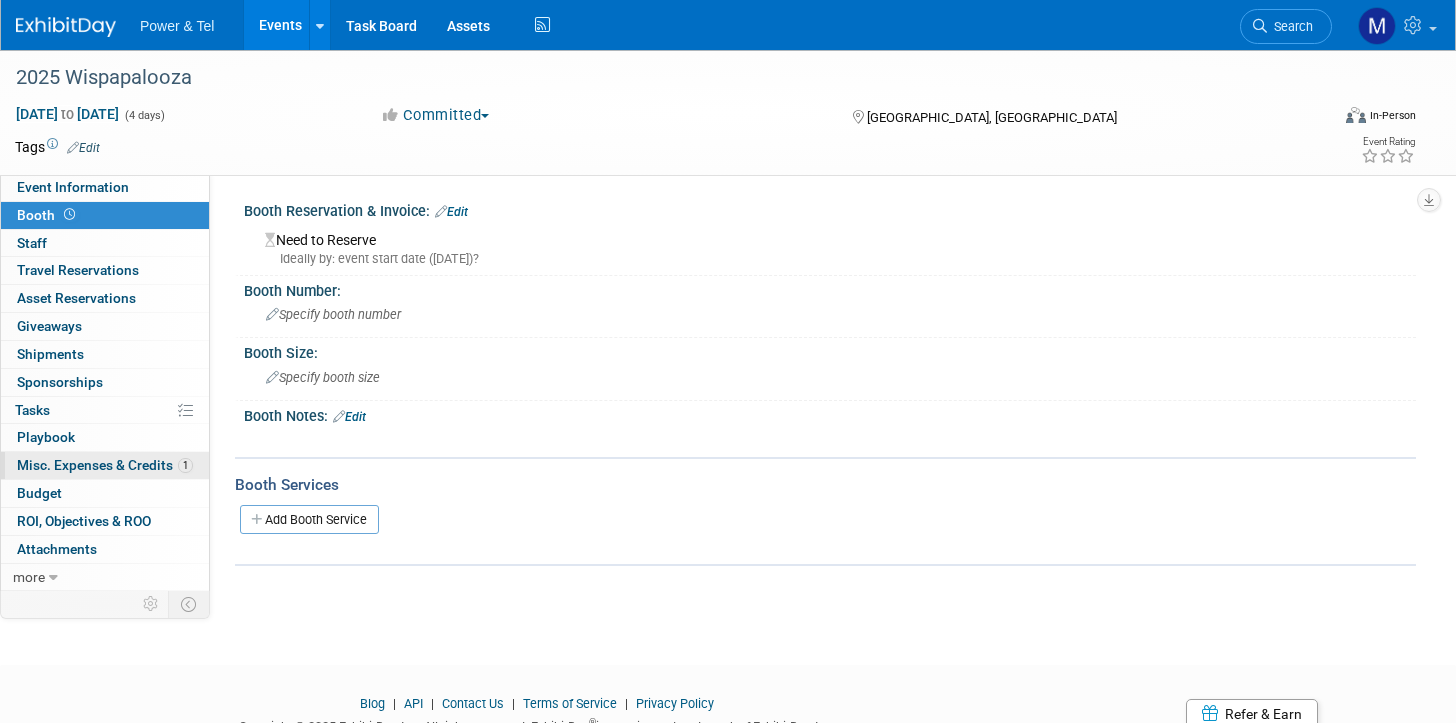 click on "1
Misc. Expenses & Credits 1" at bounding box center (105, 465) 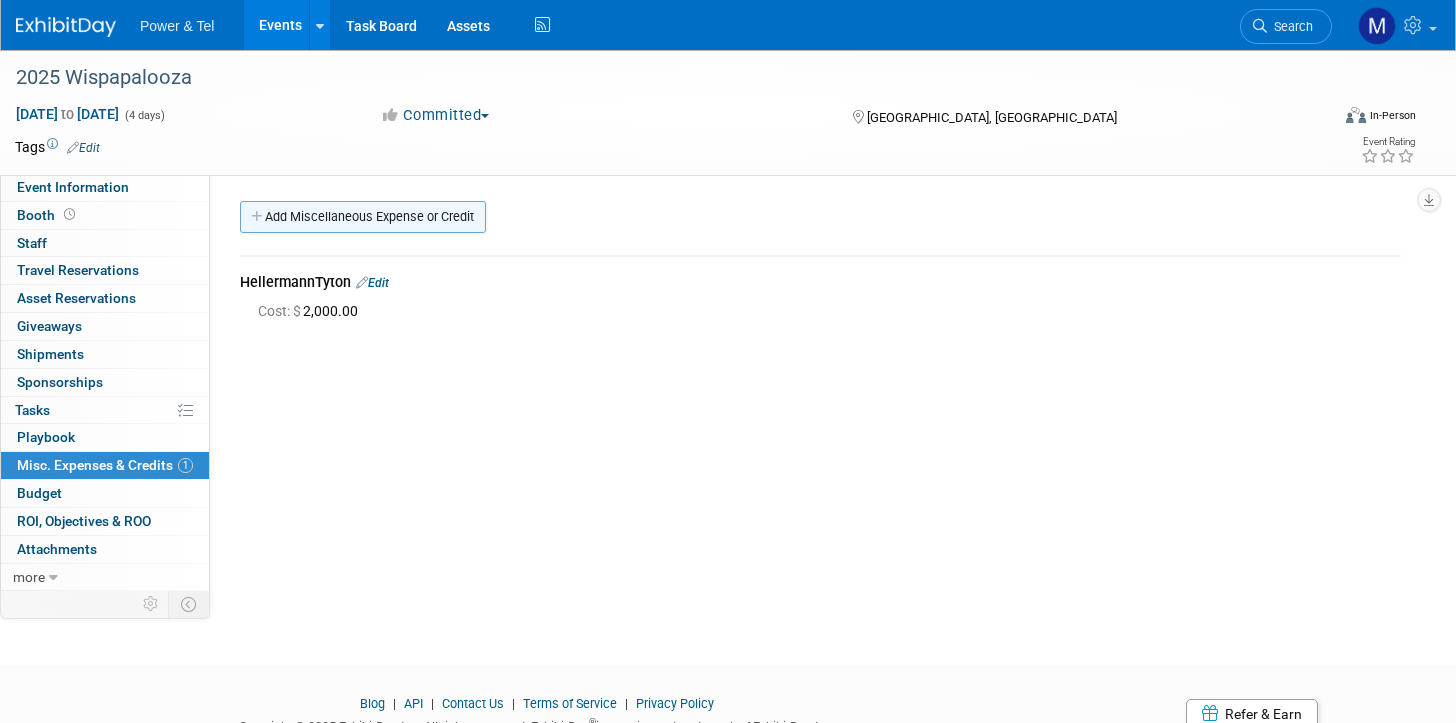 click on "Add Miscellaneous Expense or Credit" at bounding box center (363, 217) 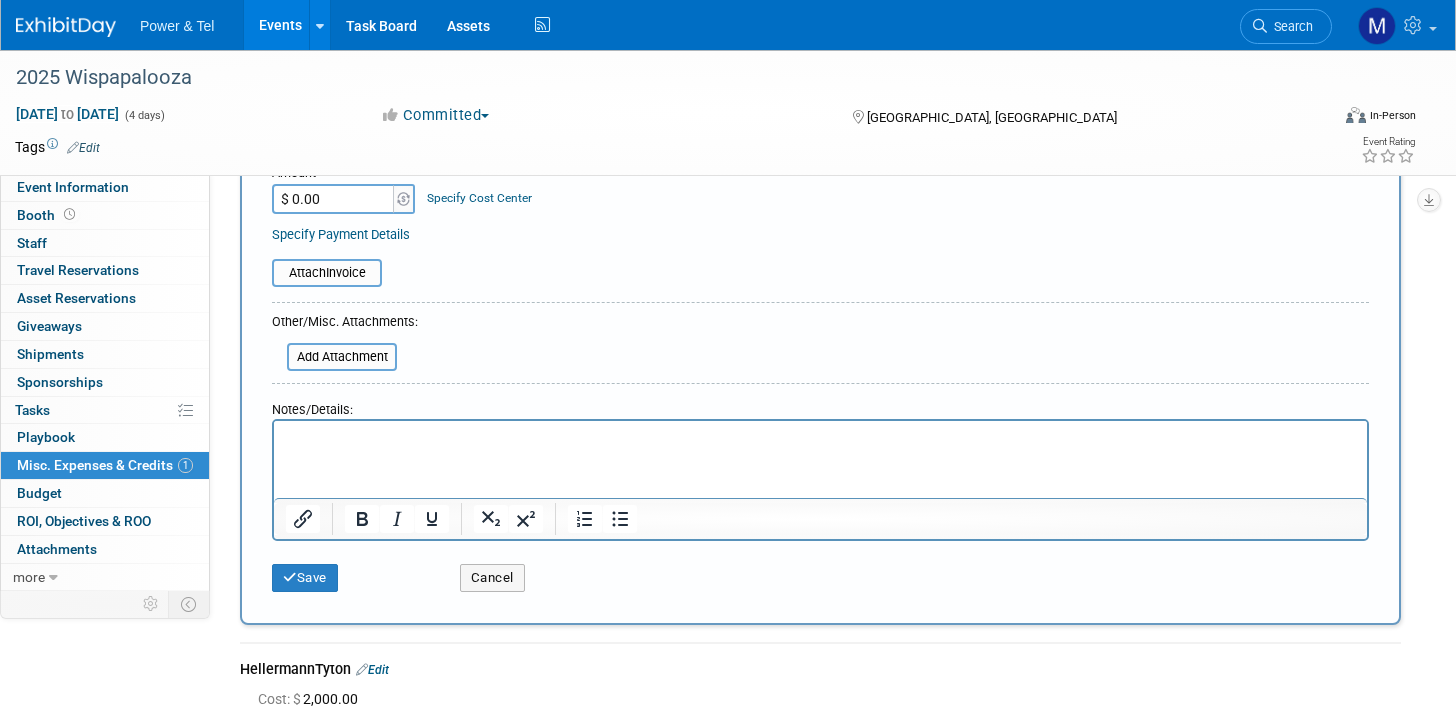 scroll, scrollTop: 0, scrollLeft: 0, axis: both 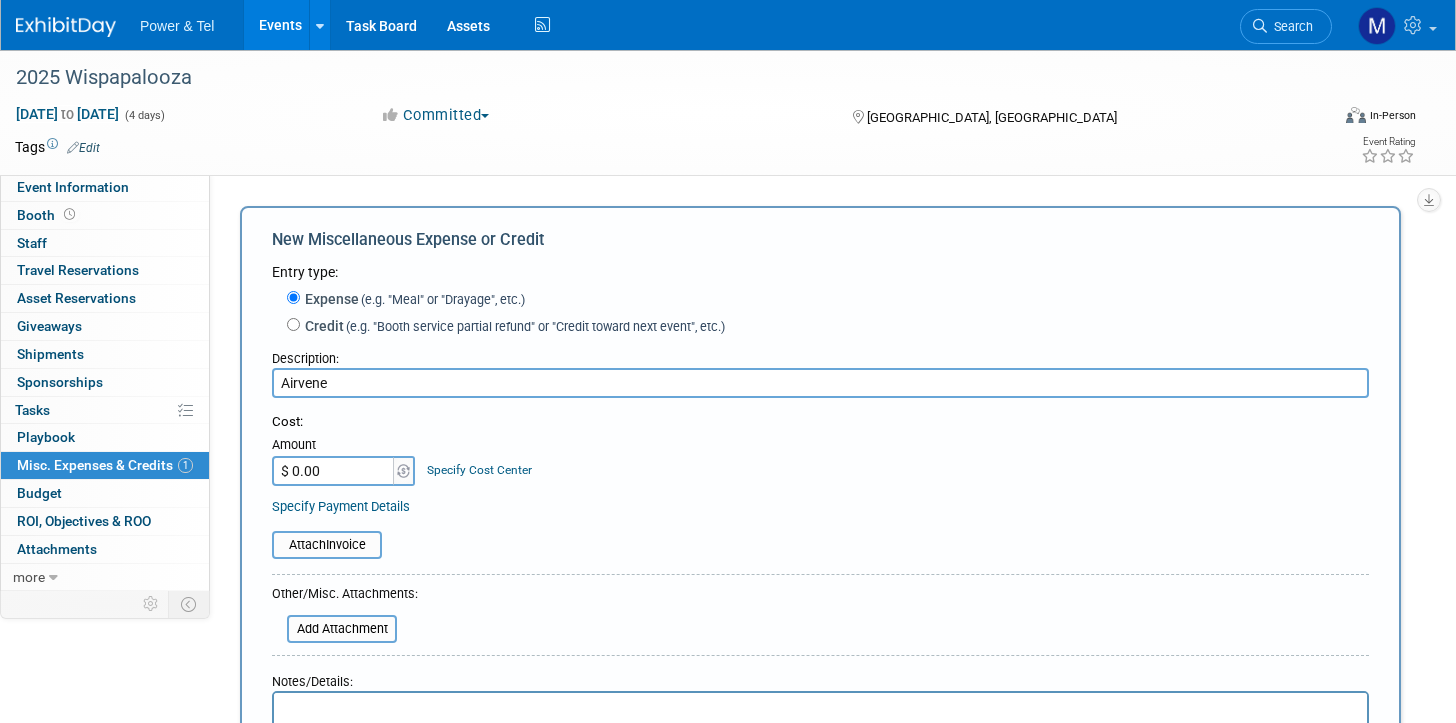 type on "Airvene" 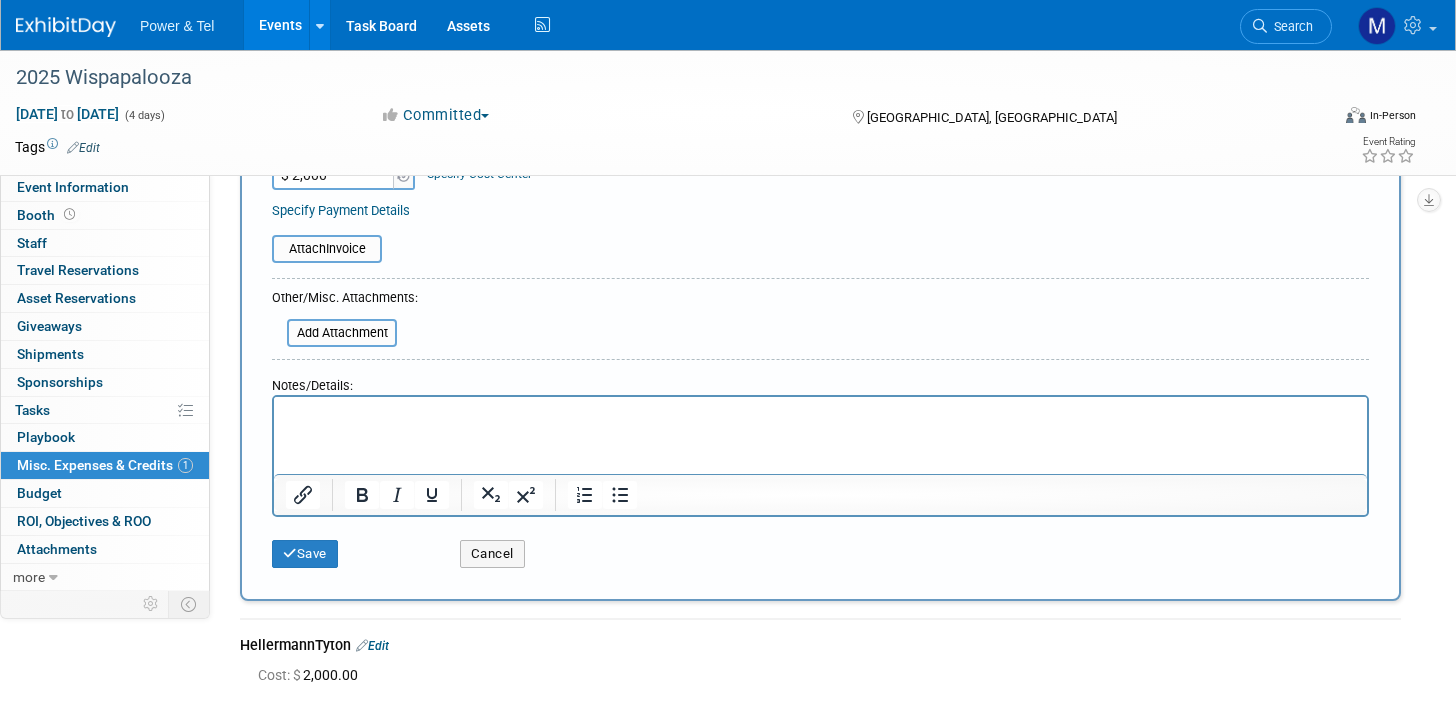 scroll, scrollTop: 300, scrollLeft: 0, axis: vertical 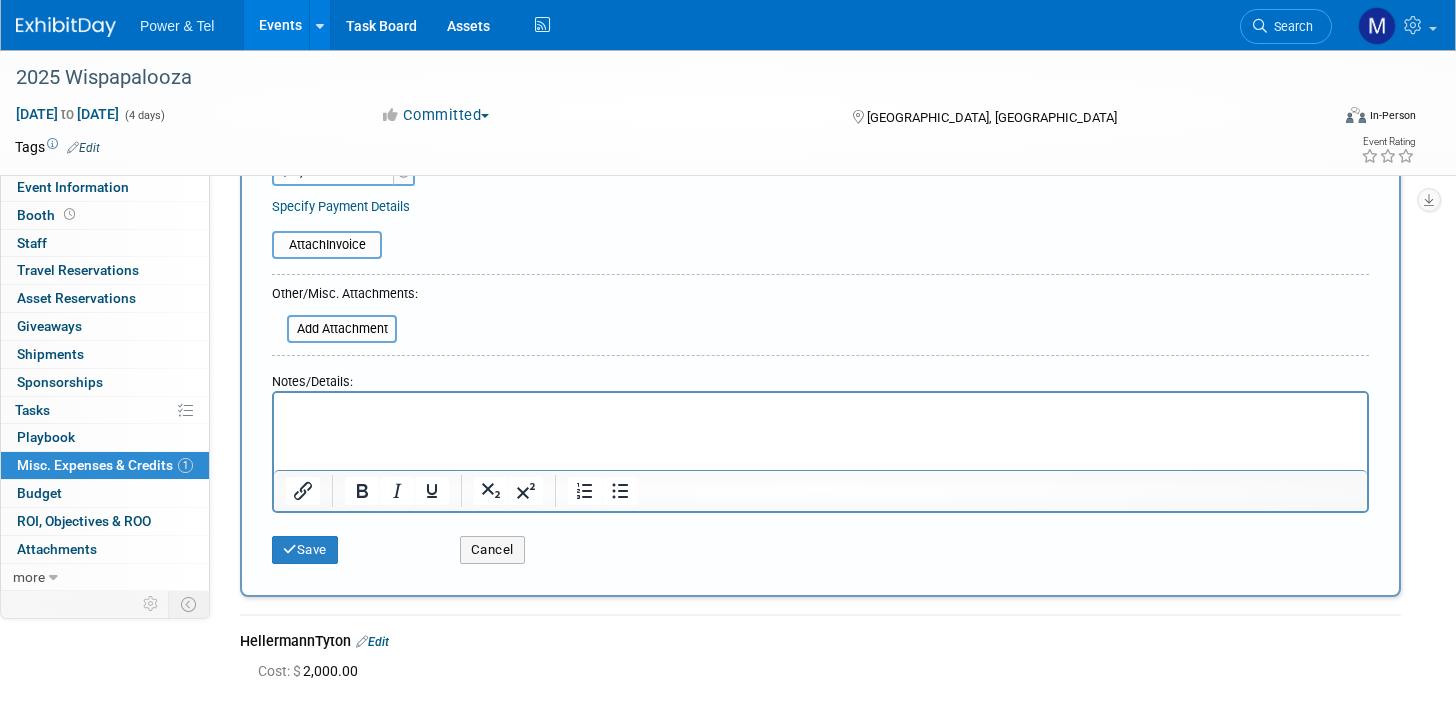 type on "$ 2,000.00" 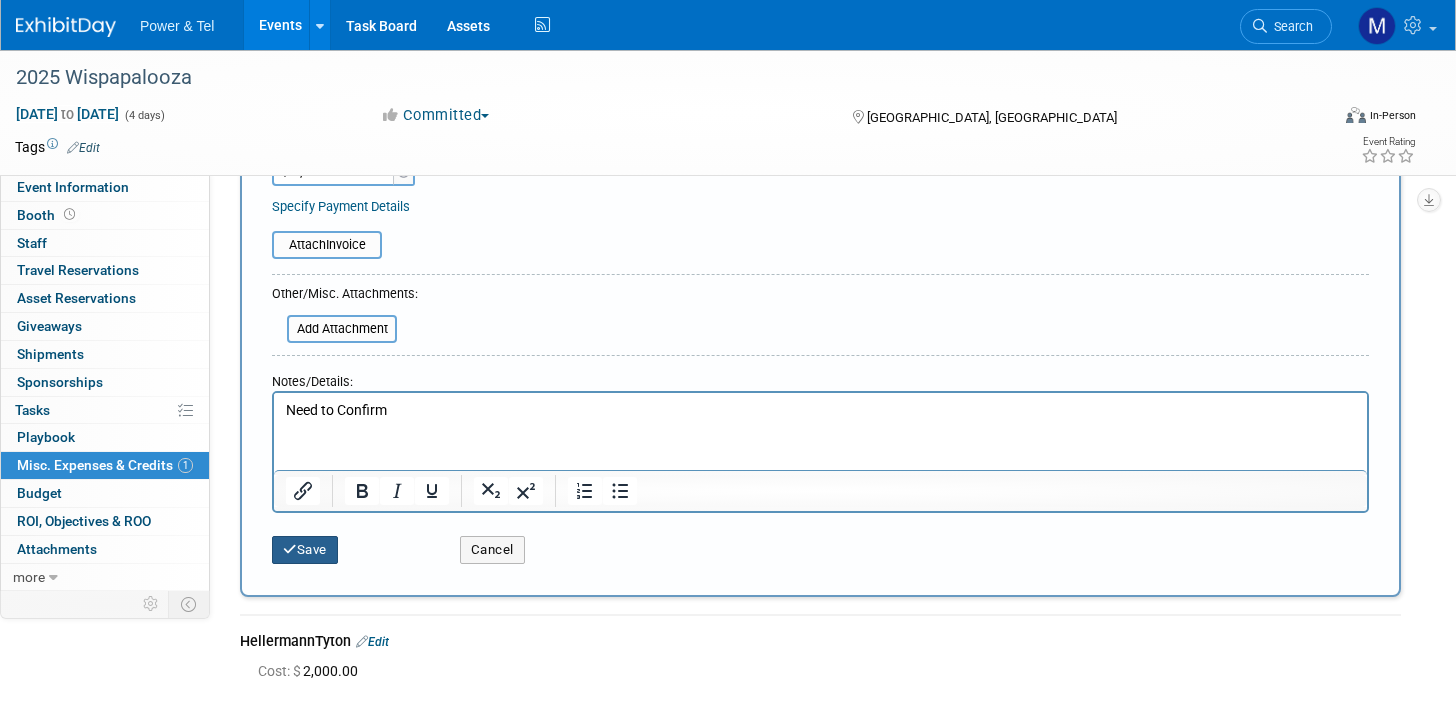 click on "Save" at bounding box center (305, 550) 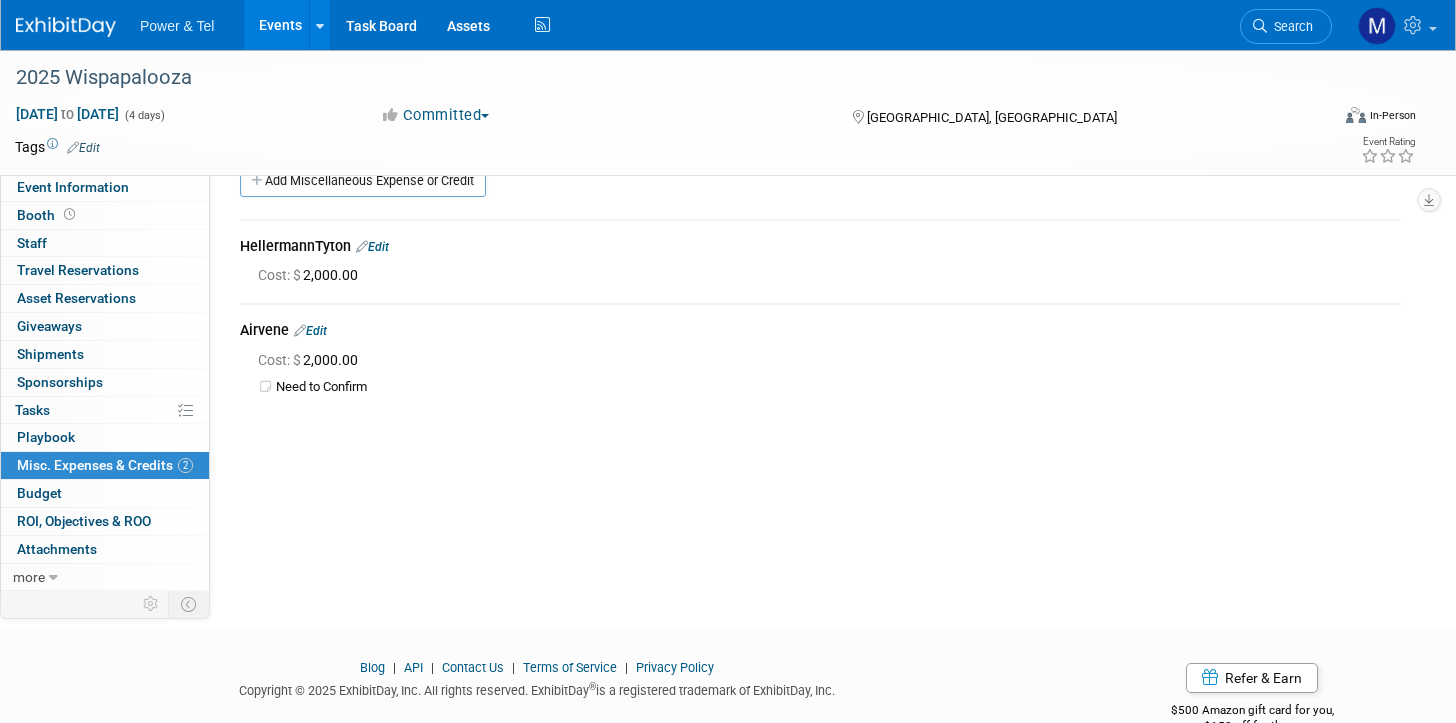 scroll, scrollTop: 0, scrollLeft: 0, axis: both 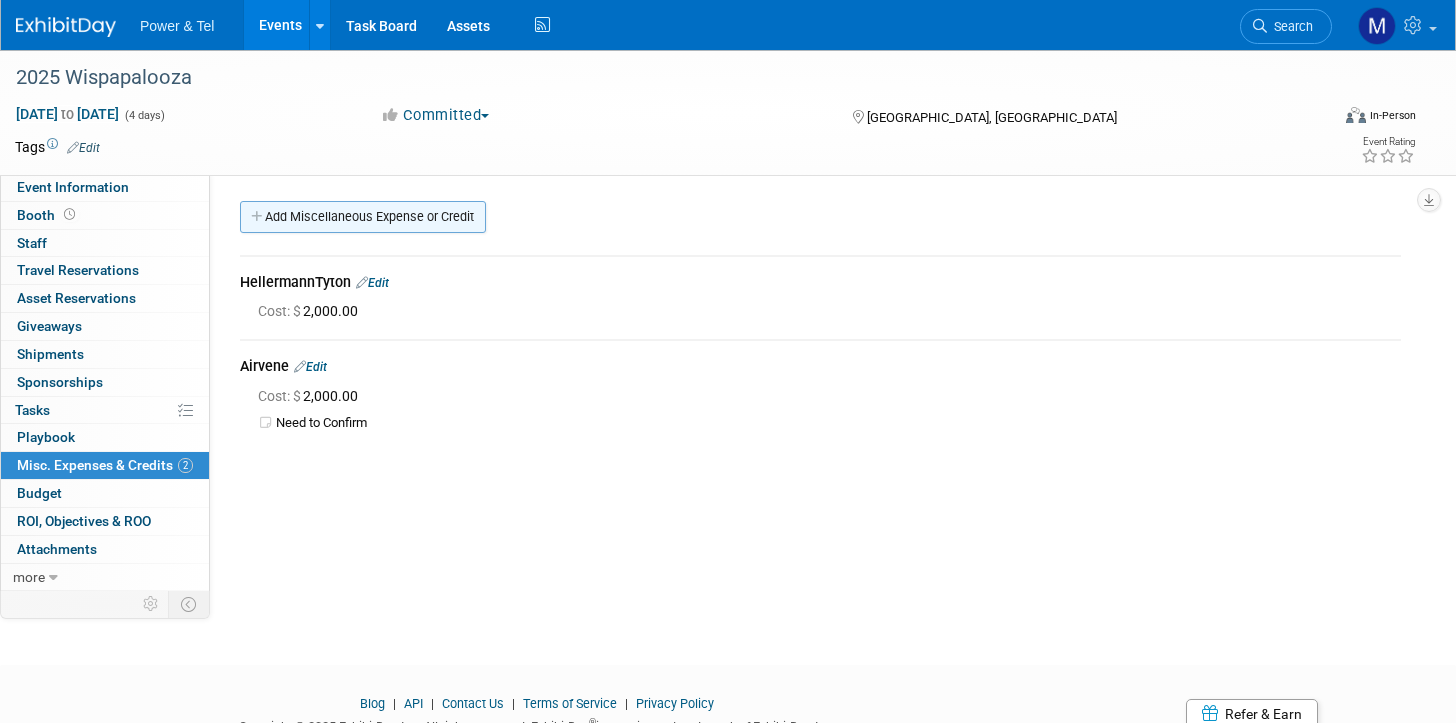 click on "Add Miscellaneous Expense or Credit" at bounding box center (363, 217) 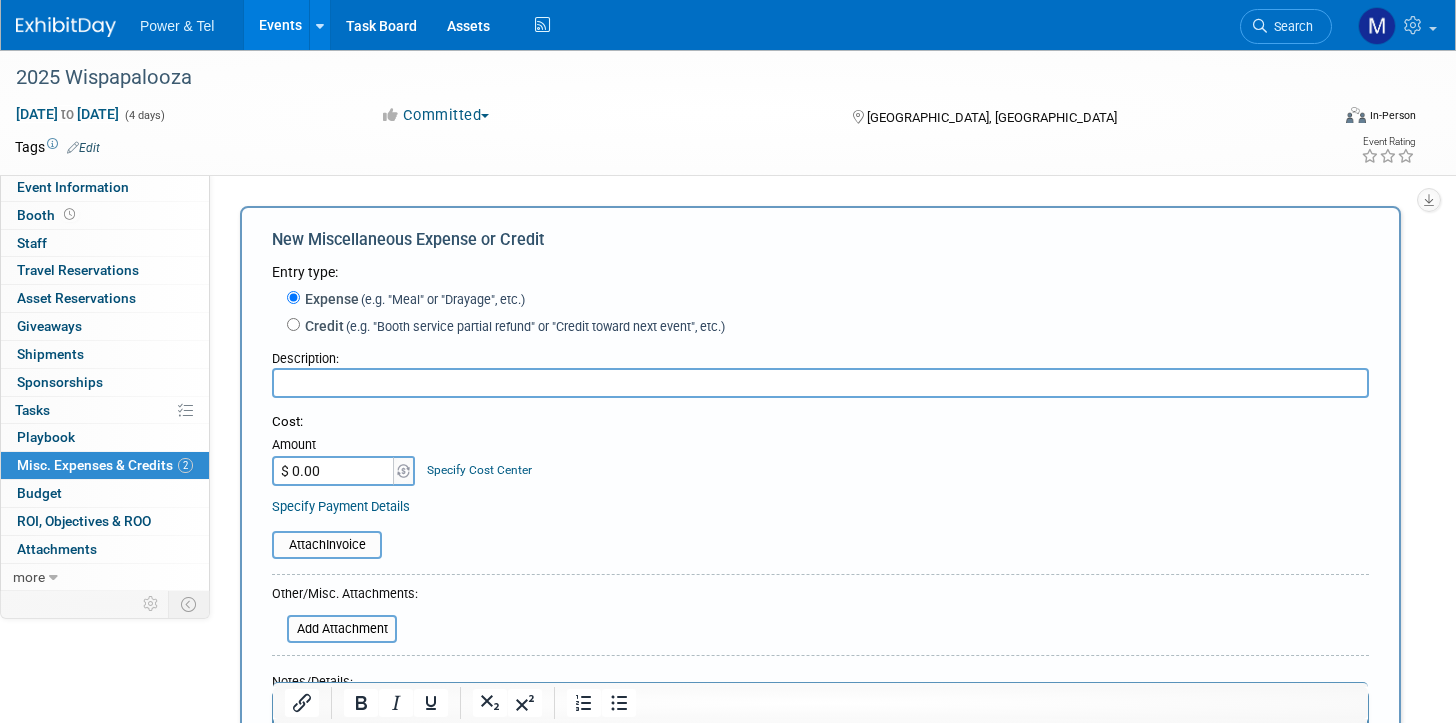 scroll, scrollTop: 0, scrollLeft: 0, axis: both 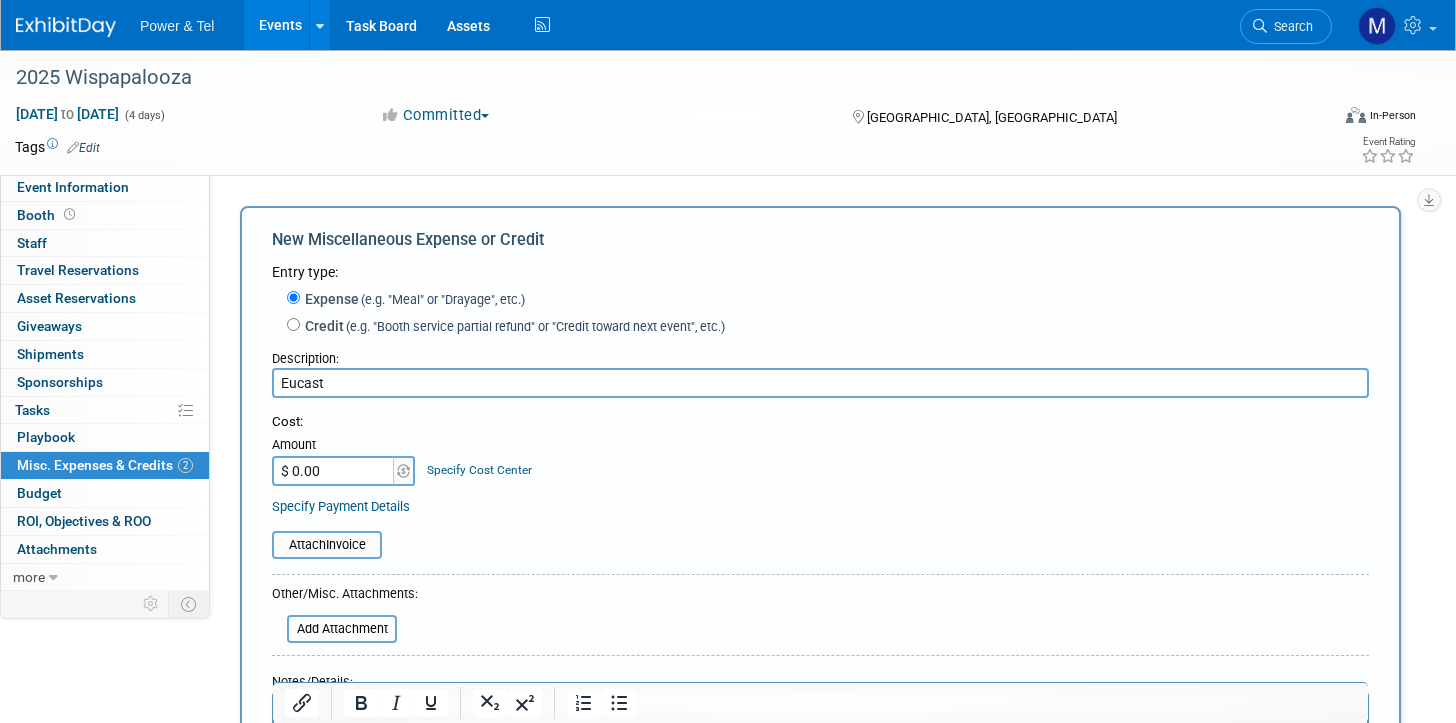 type on "Eucast" 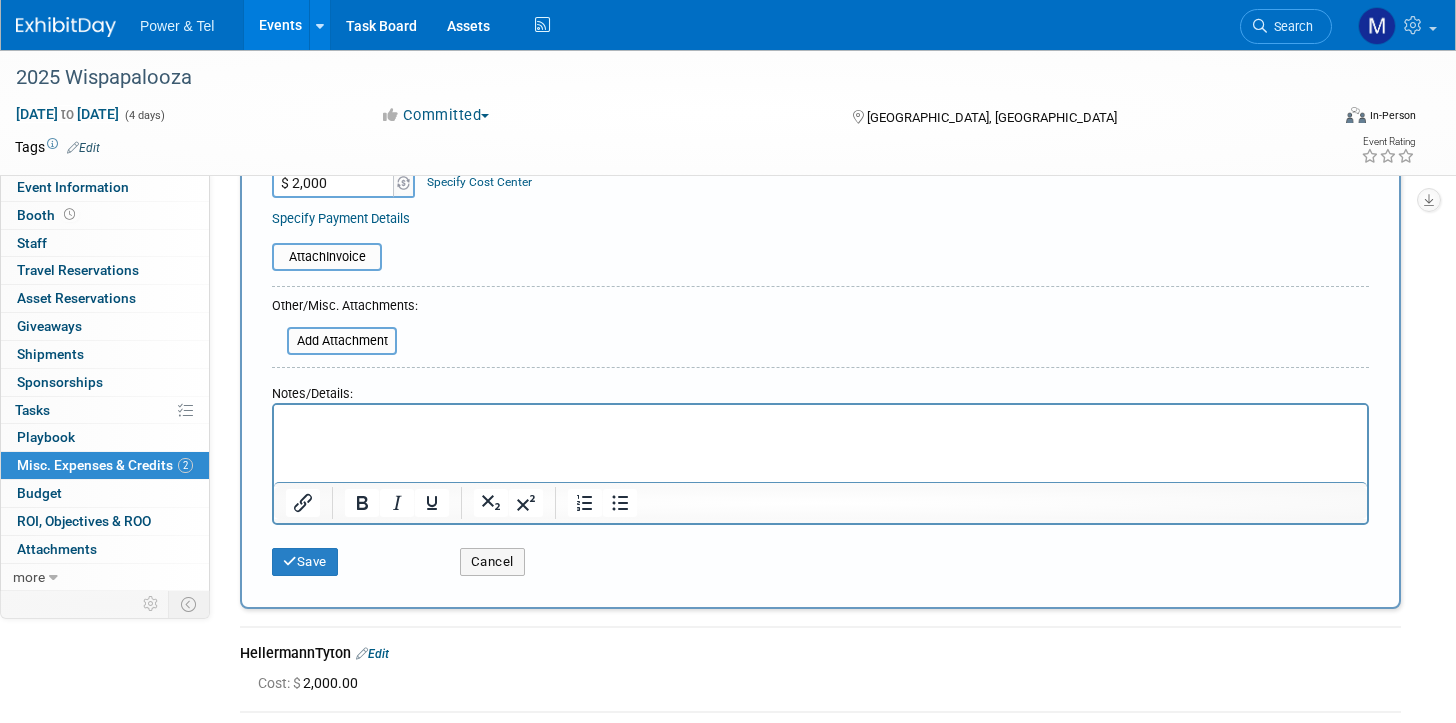 scroll, scrollTop: 400, scrollLeft: 0, axis: vertical 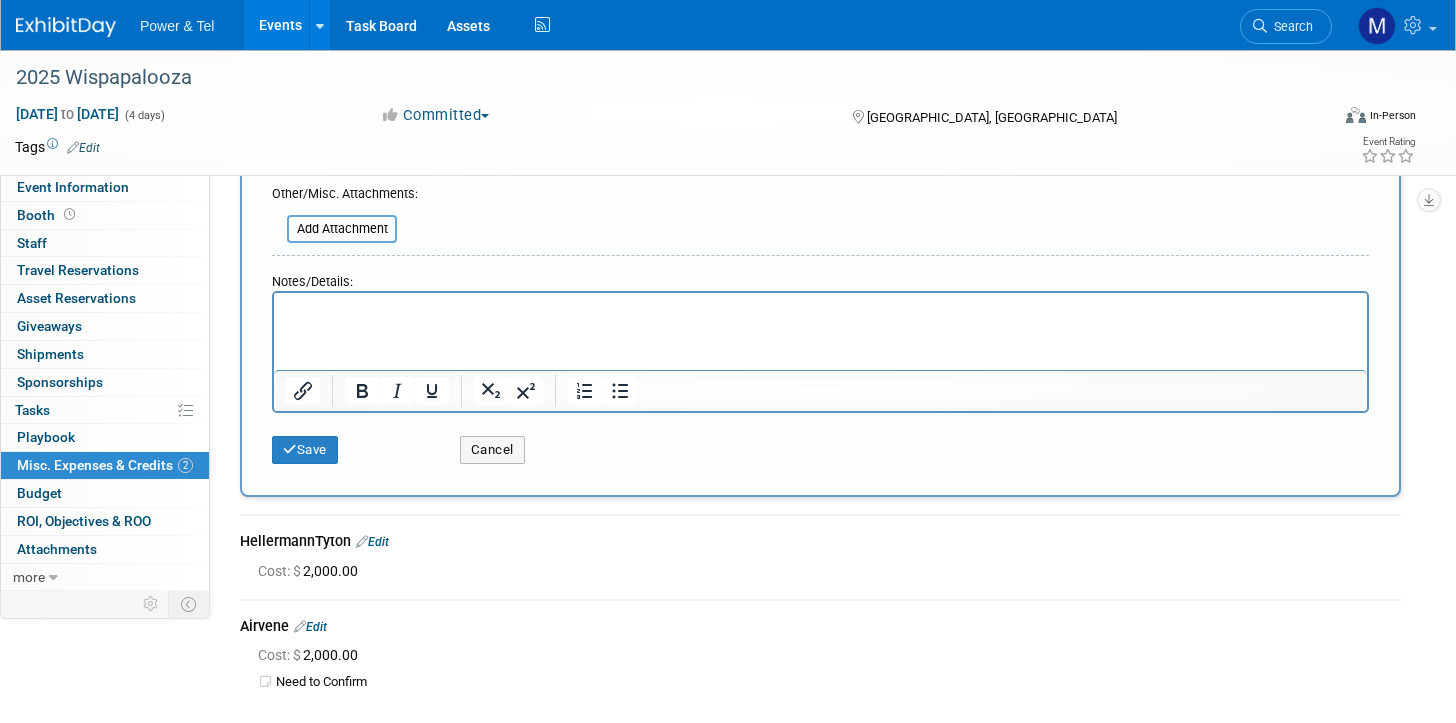 type on "$ 2,000.00" 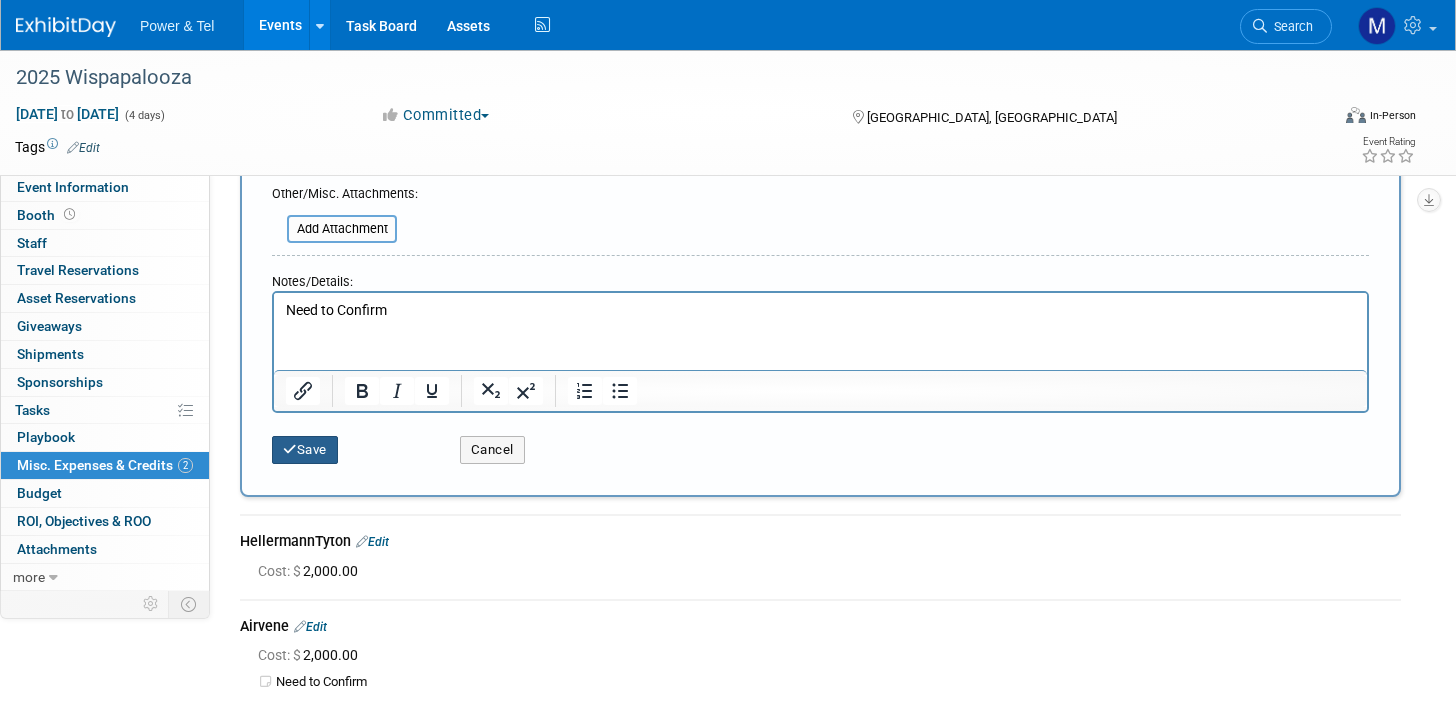 click on "Save" at bounding box center [305, 450] 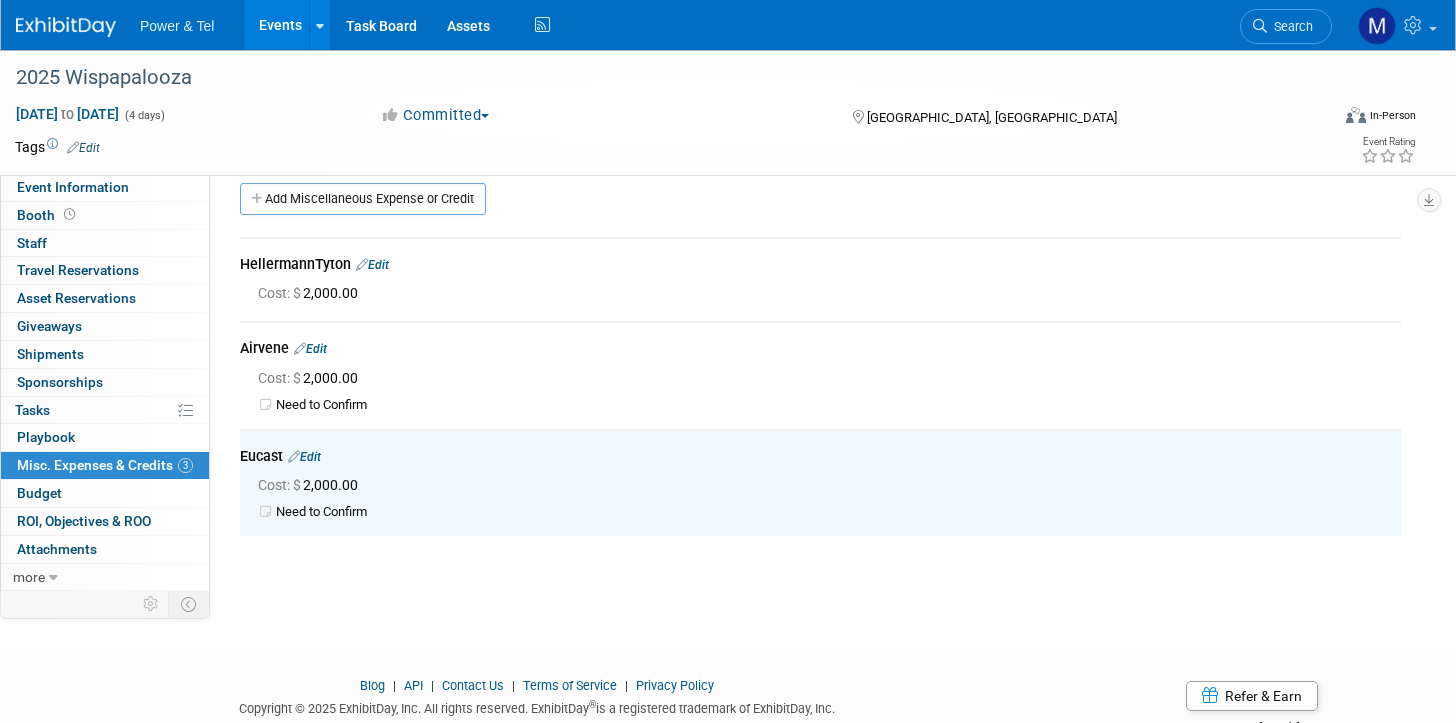 scroll, scrollTop: 0, scrollLeft: 0, axis: both 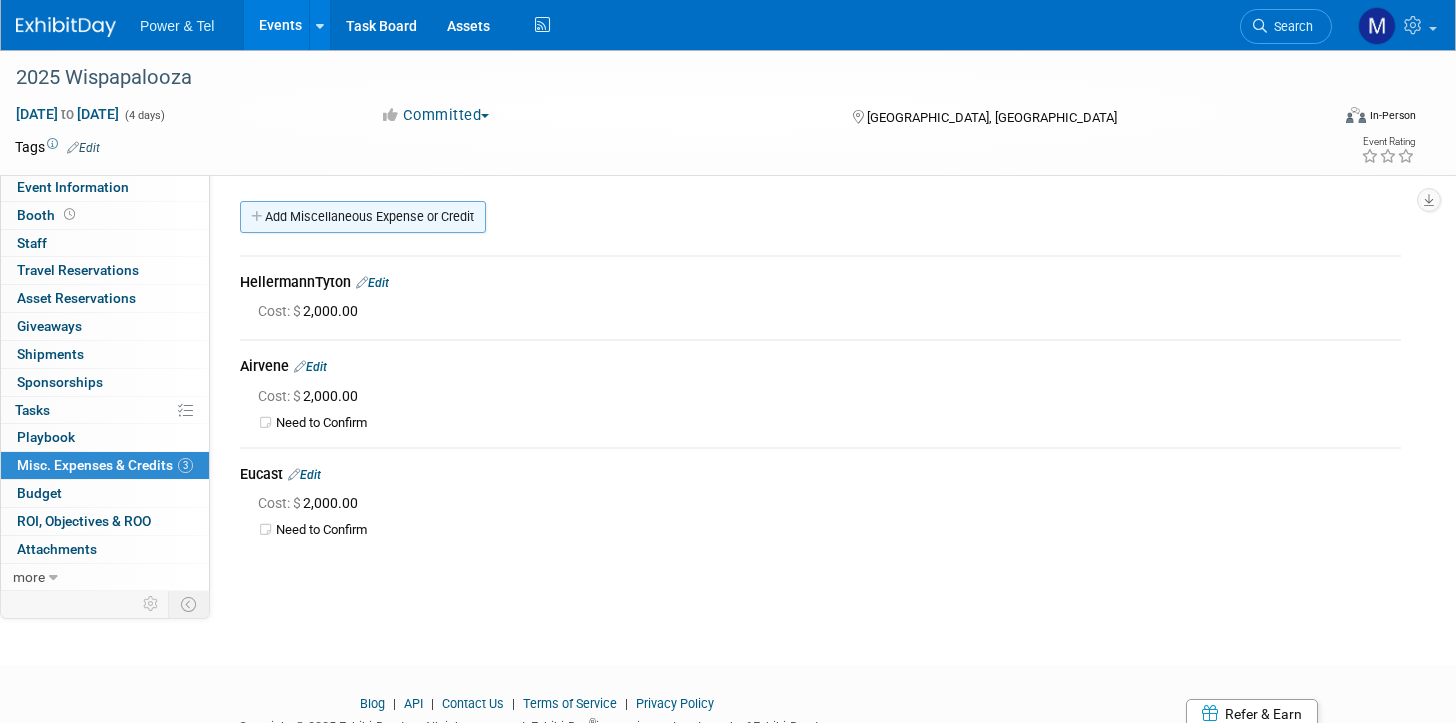 click on "Add Miscellaneous Expense or Credit" at bounding box center (363, 217) 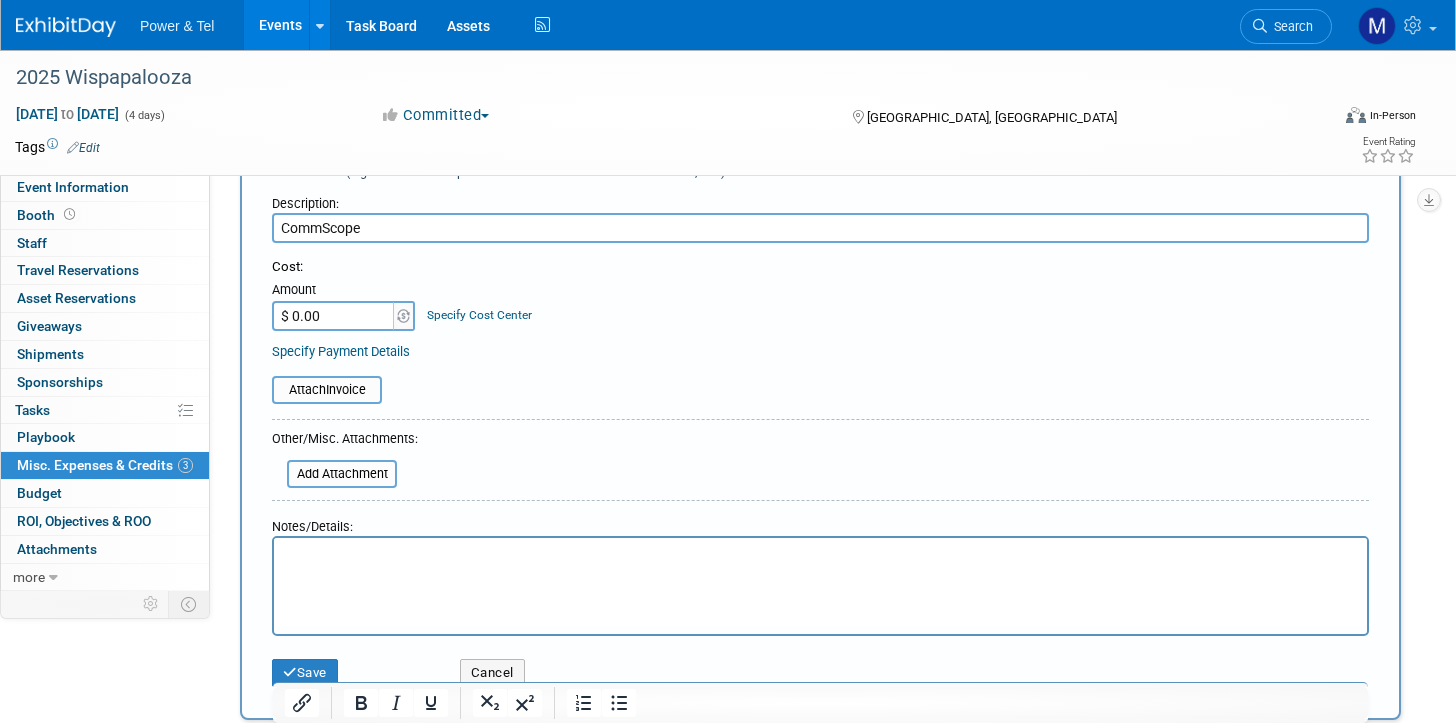 scroll, scrollTop: 300, scrollLeft: 0, axis: vertical 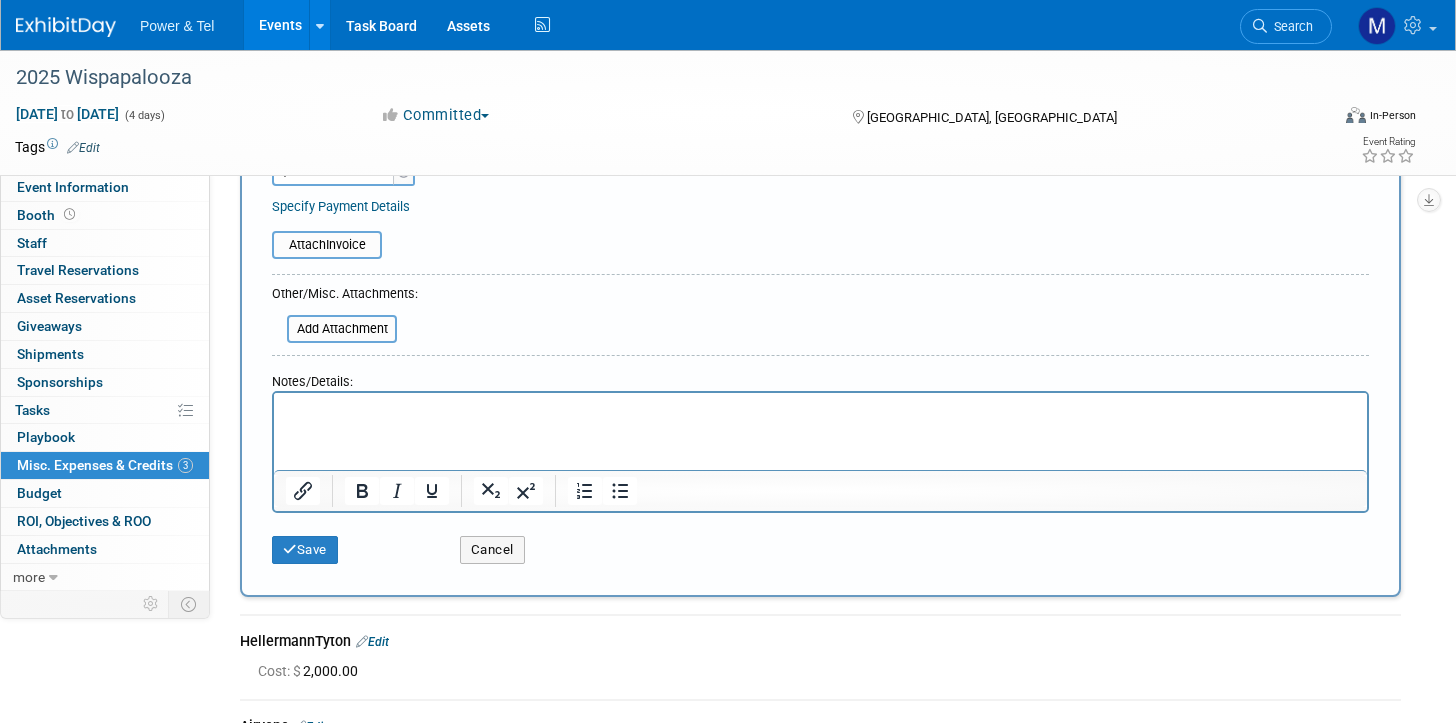 type on "CommScope" 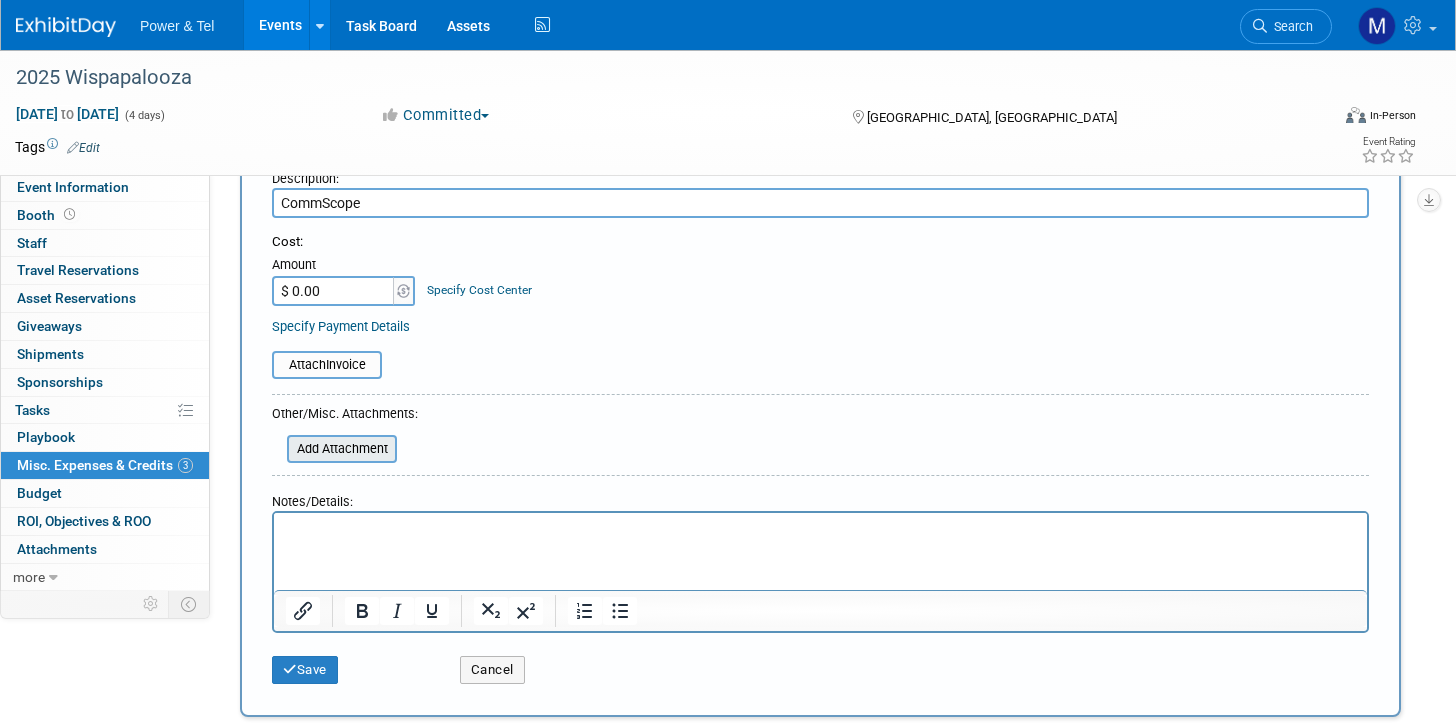 scroll, scrollTop: 100, scrollLeft: 0, axis: vertical 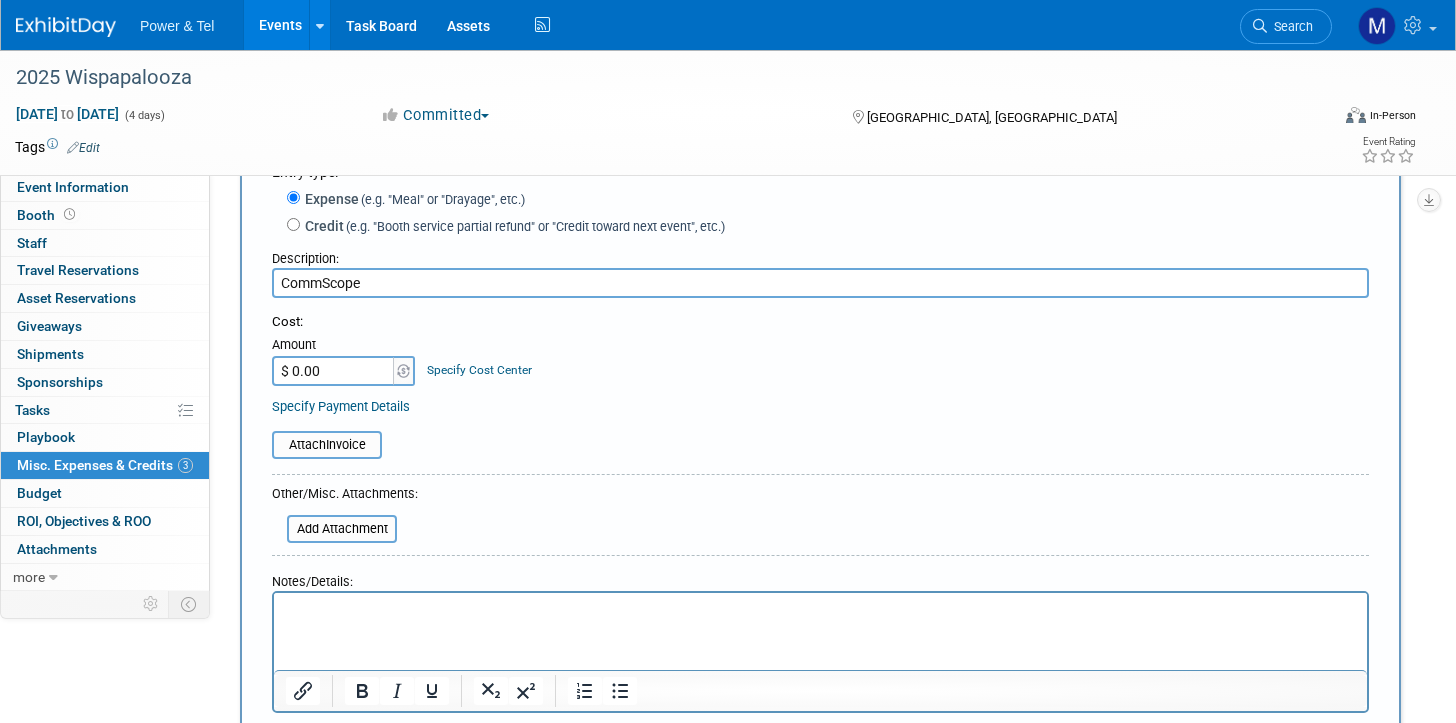 click on "$ 0.00" at bounding box center [334, 371] 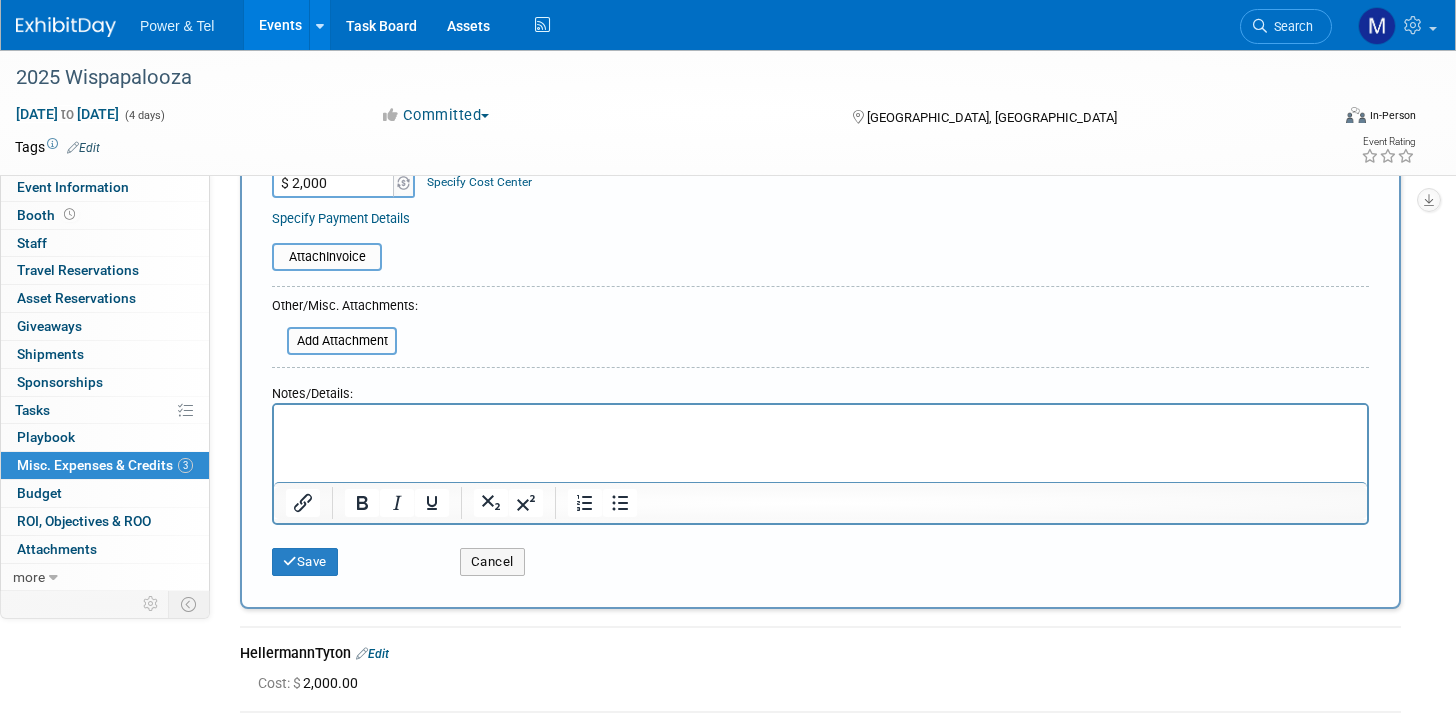 scroll, scrollTop: 300, scrollLeft: 0, axis: vertical 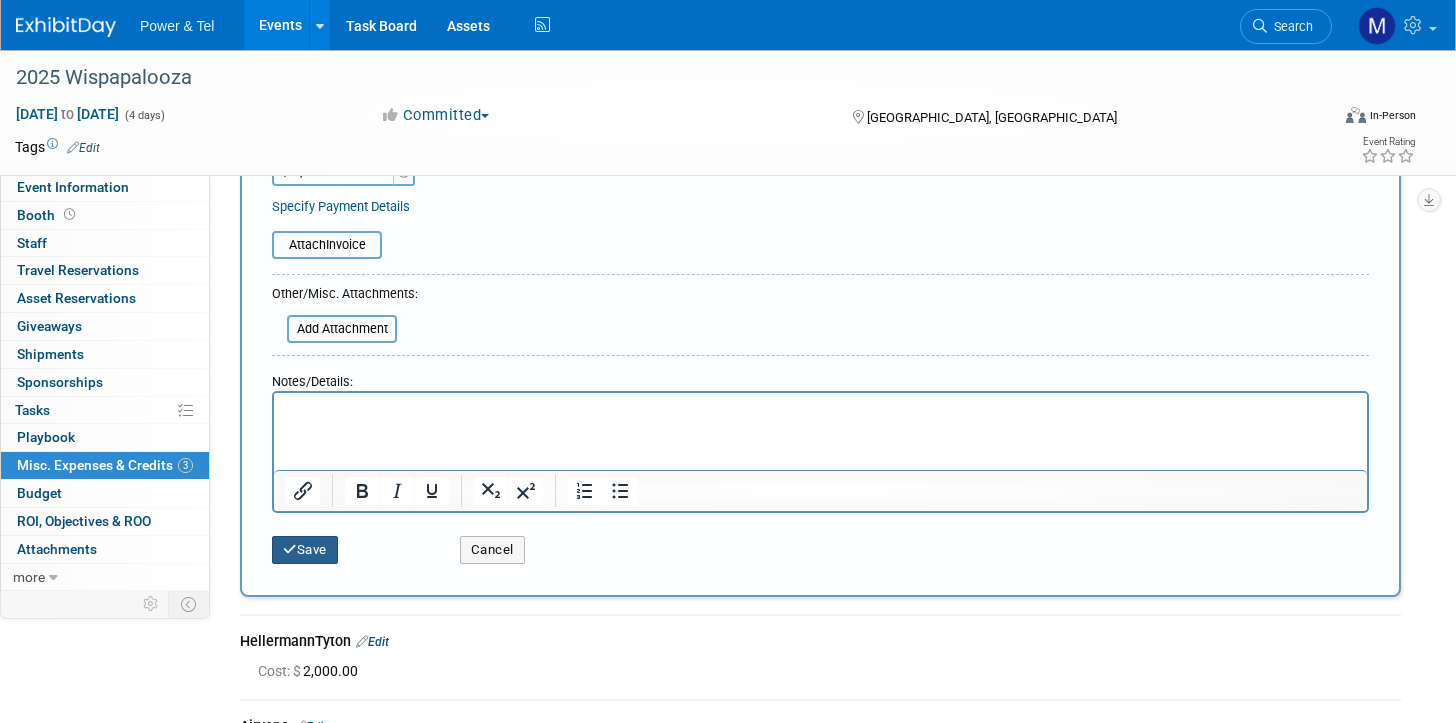 type on "$ 2,000.00" 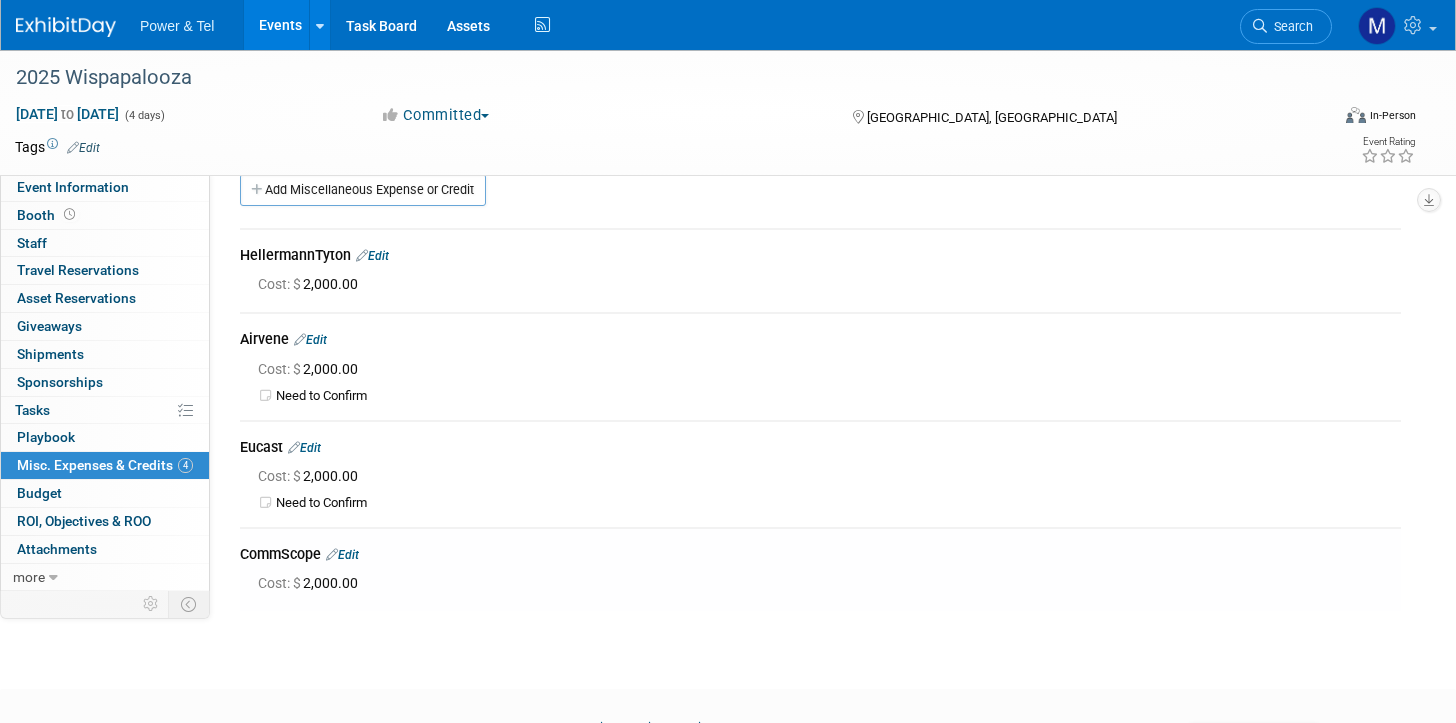 scroll, scrollTop: 0, scrollLeft: 0, axis: both 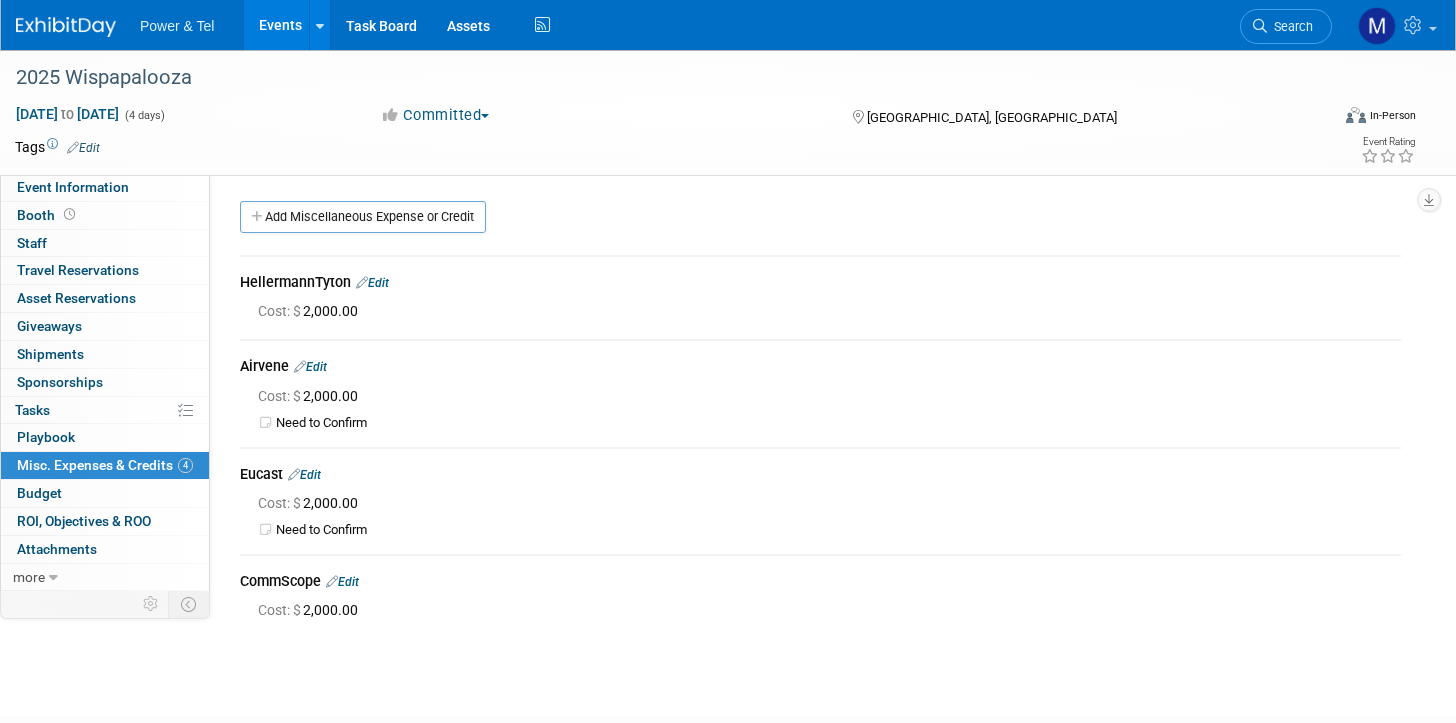 click on "Region:
Central
East
Midwest
West
National
MSO
Canada
Export/CALA
Pre-Show Registration List:
Attach file
Quick Facts:
Attach file
Direct to Show Shipping Information:
Edit
X
Advance Warehouse Shipping Information:
Edit
X
Event Website:
Edit
https://www.wispaevents.org/wpalooza25/begin
Event Venue Name:
Paris & Horseshoe Hotels
Event Venue Address:
3655 S Las Vegas Blvd, Las Vegas, NV 89109
Exhibit Hall Dates/Times:
Edit
Save Changes
Cancel
Booth Set-up Dates/Times:
Edit
Save Changes
Cancel
Booth Dismantle Dates/Times:
Edit
Save Changes
Cancel
Hospitality Event:
Edit" at bounding box center [813, 381] 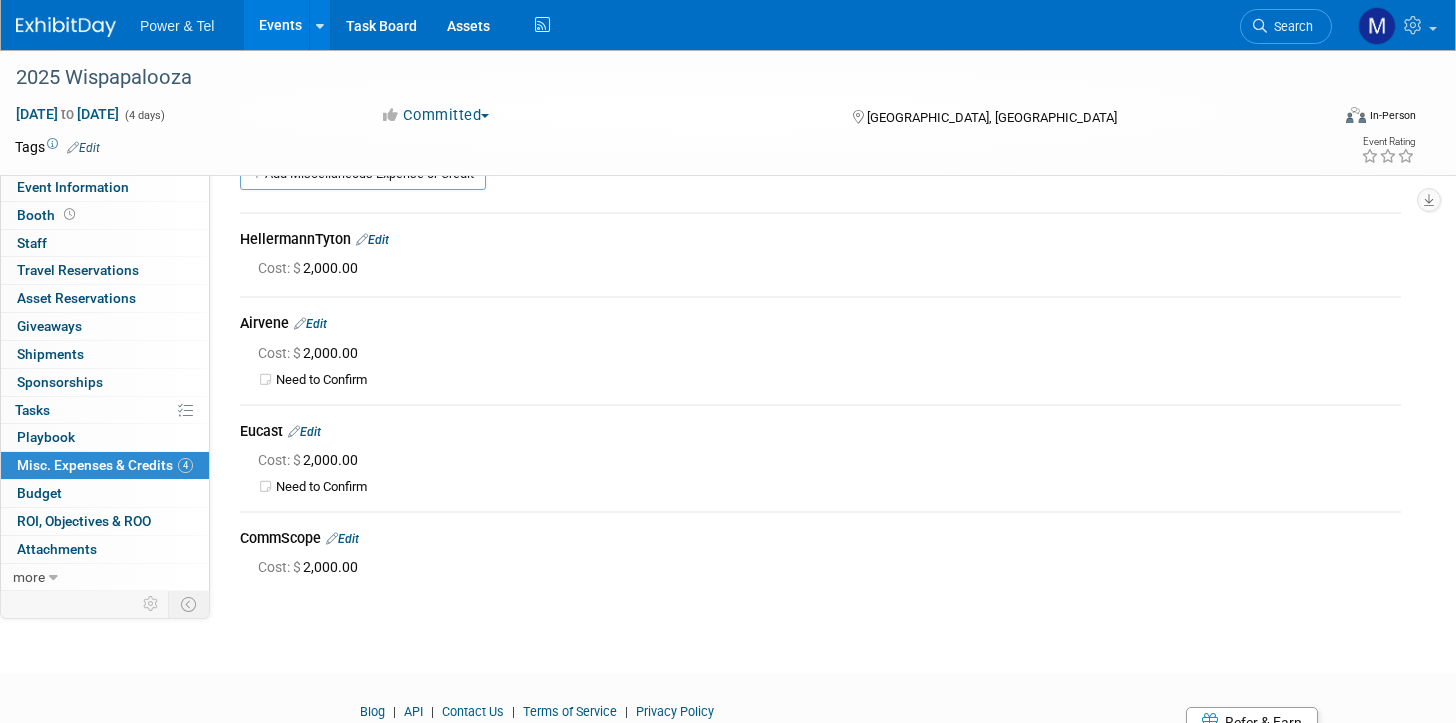 scroll, scrollTop: 132, scrollLeft: 0, axis: vertical 